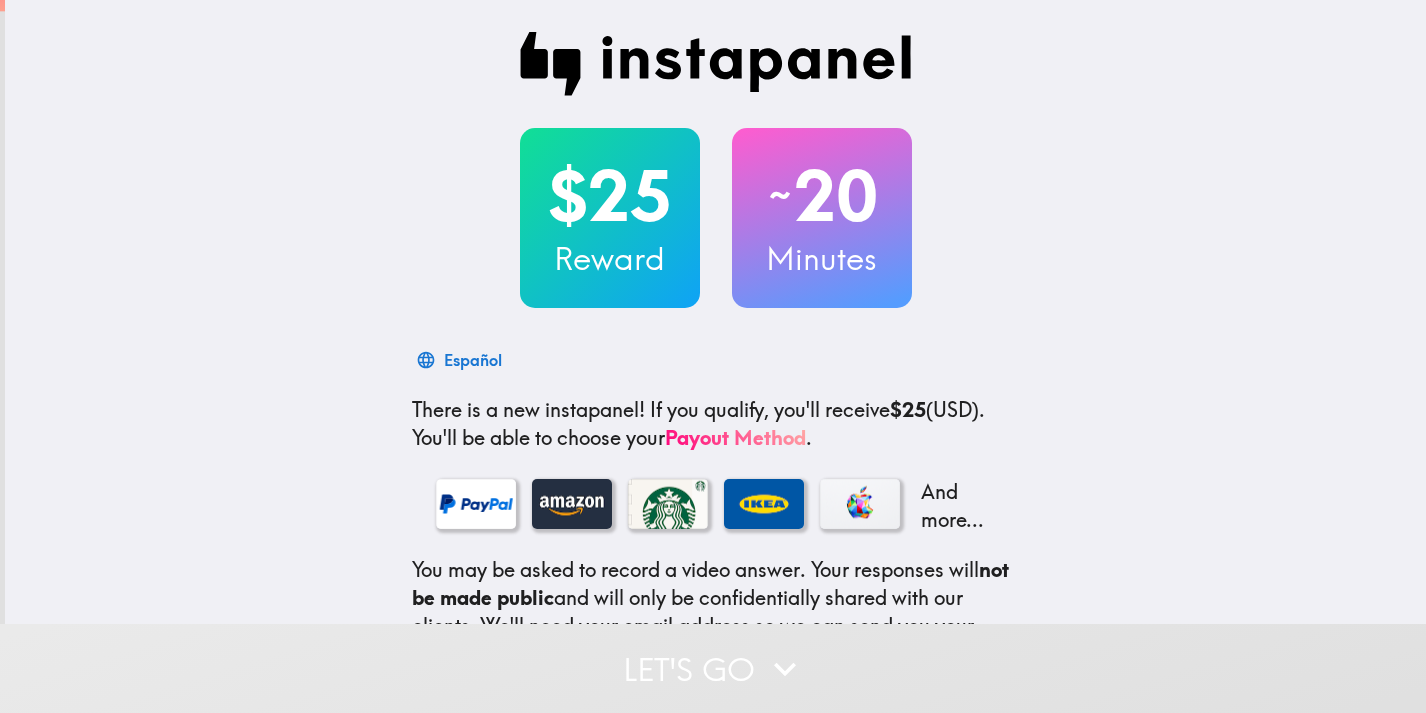 scroll, scrollTop: 0, scrollLeft: 0, axis: both 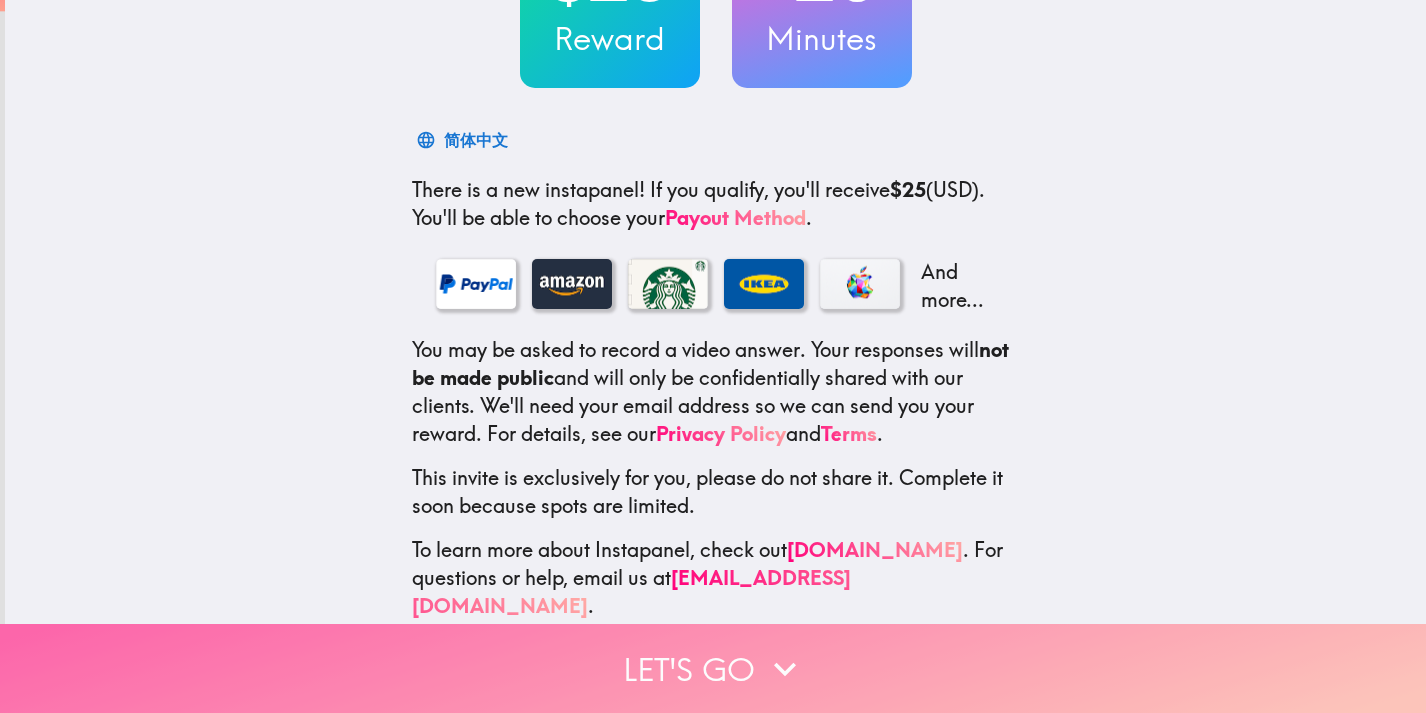 click on "Let's go" at bounding box center [713, 668] 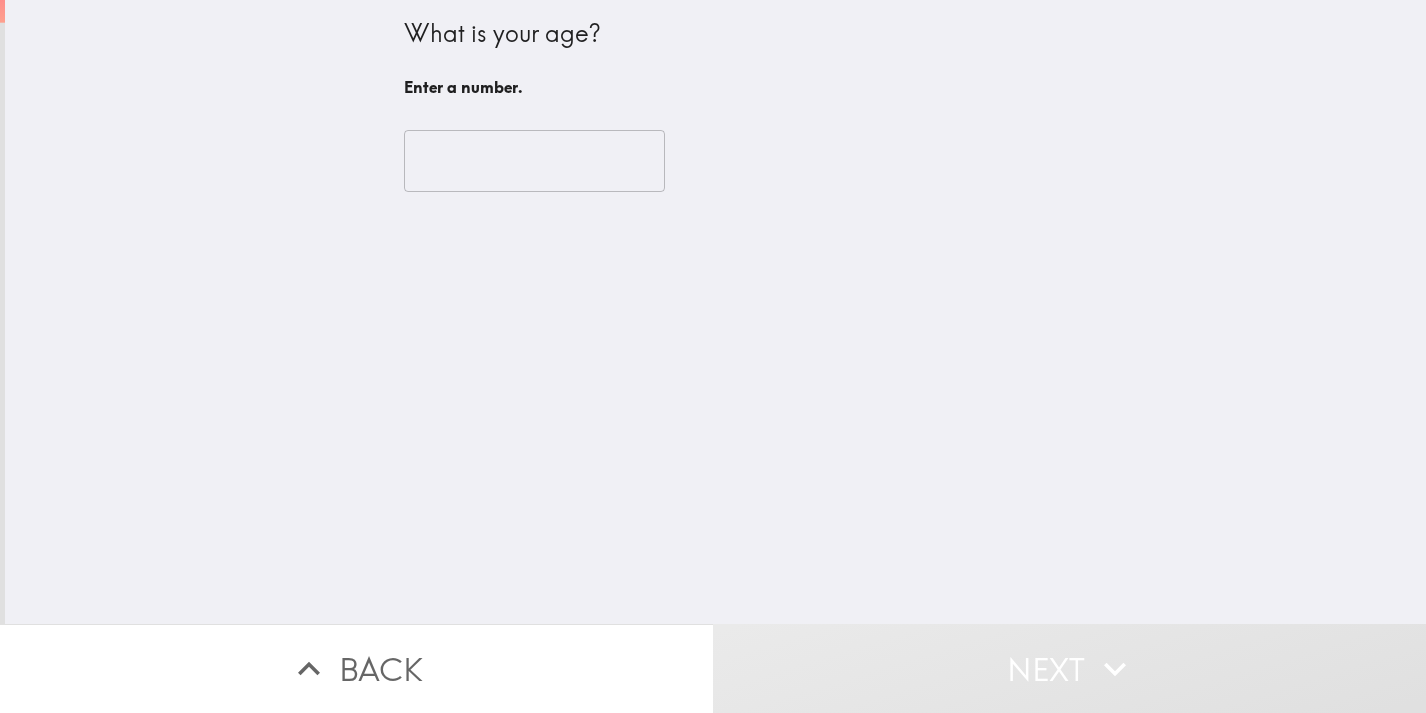 click at bounding box center (534, 161) 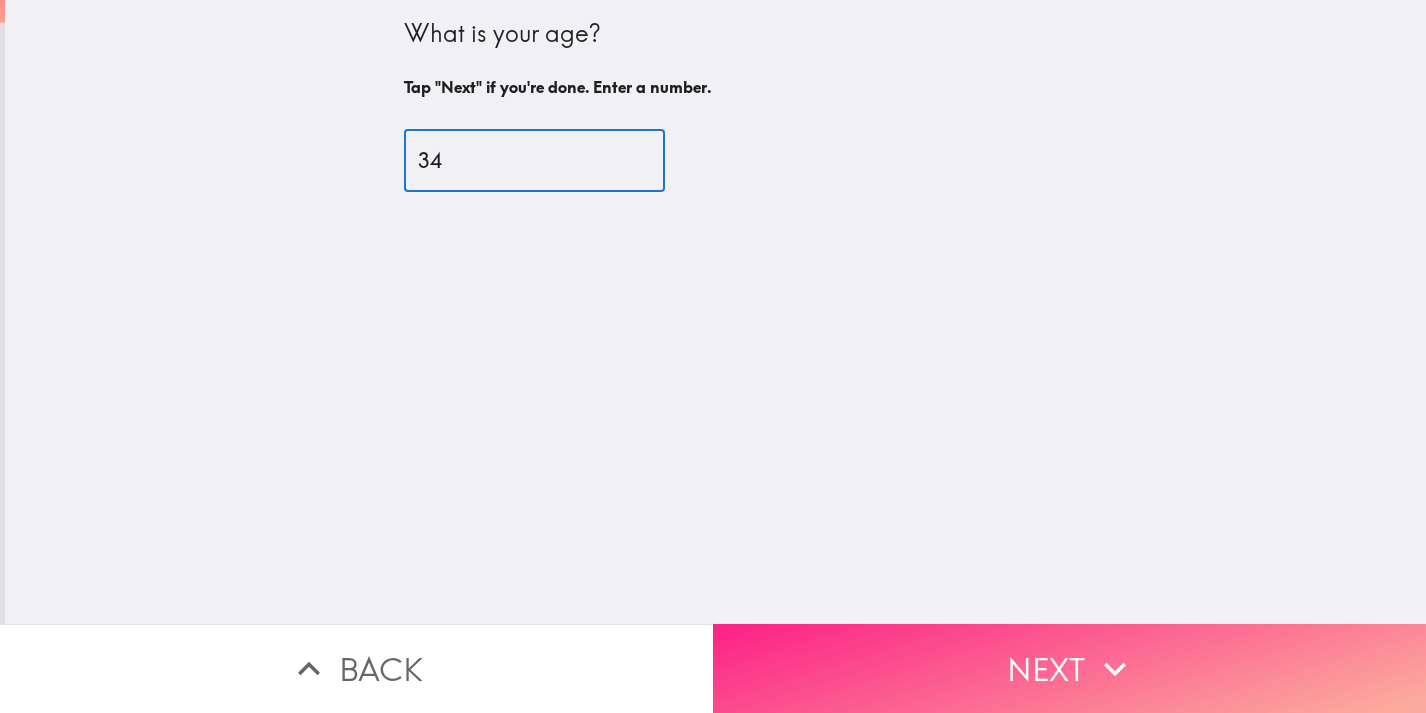 type on "34" 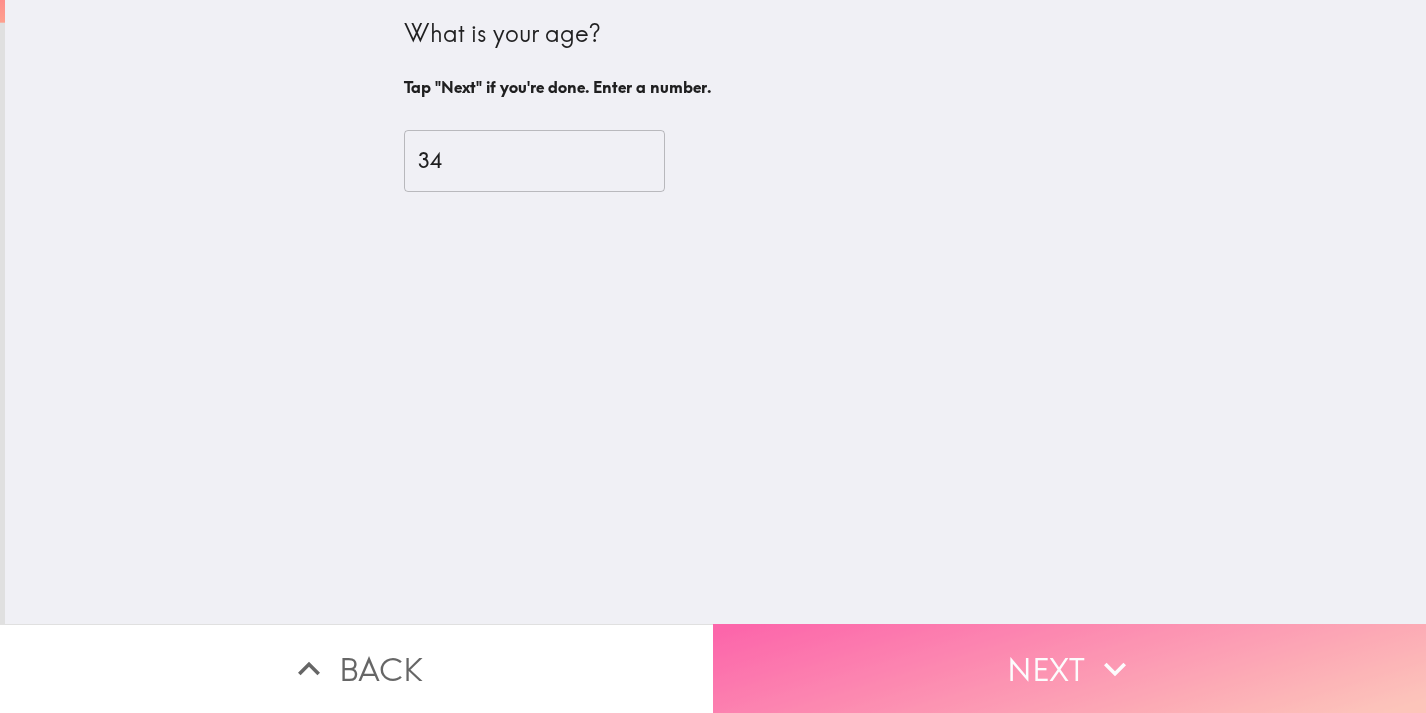 click on "Next" at bounding box center (1069, 668) 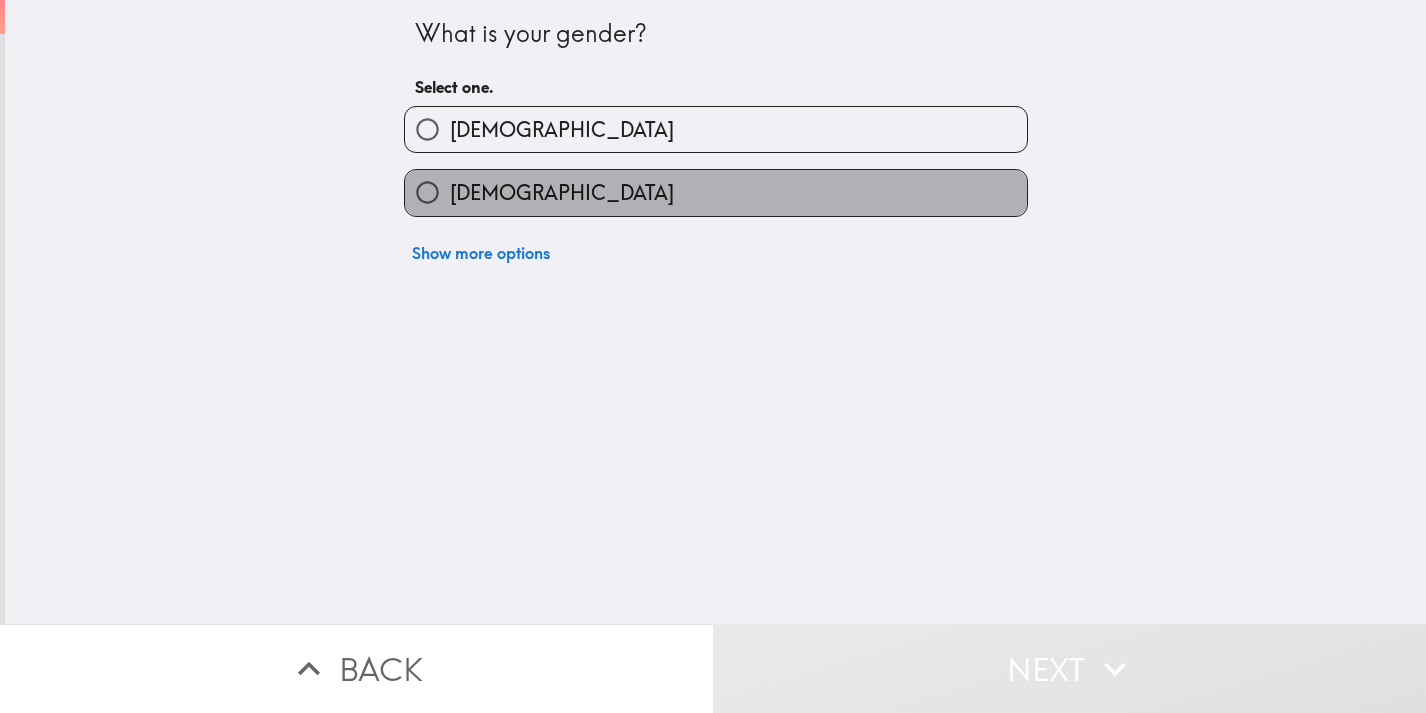 click on "[DEMOGRAPHIC_DATA]" at bounding box center (716, 192) 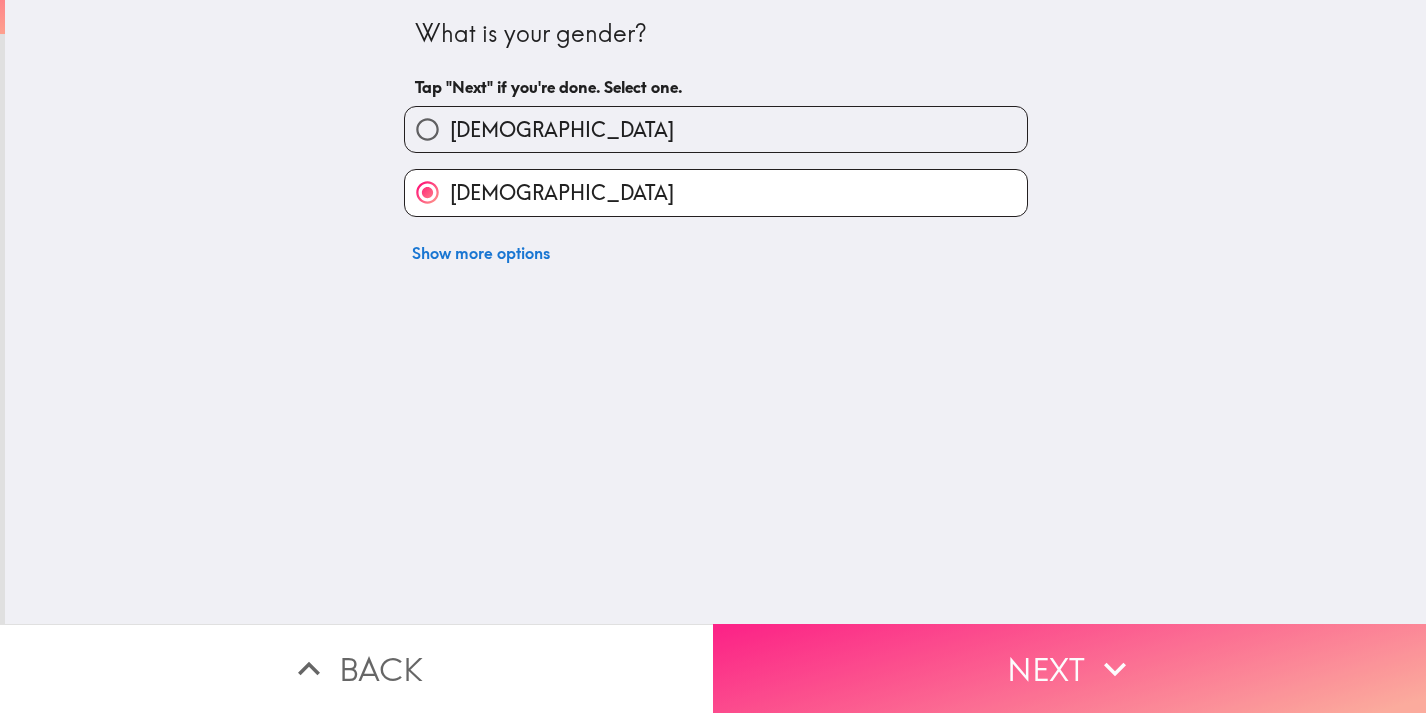 click on "Next" at bounding box center [1069, 668] 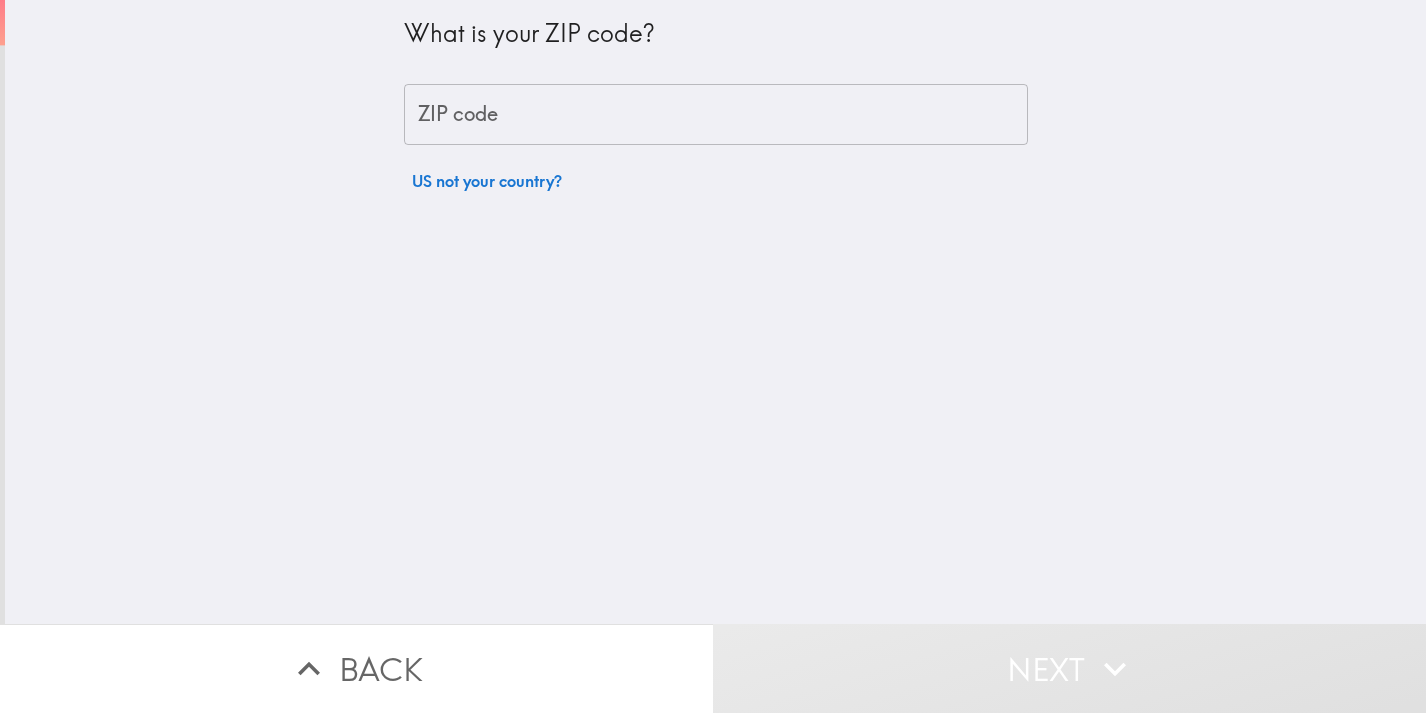 click on "ZIP code" at bounding box center (716, 115) 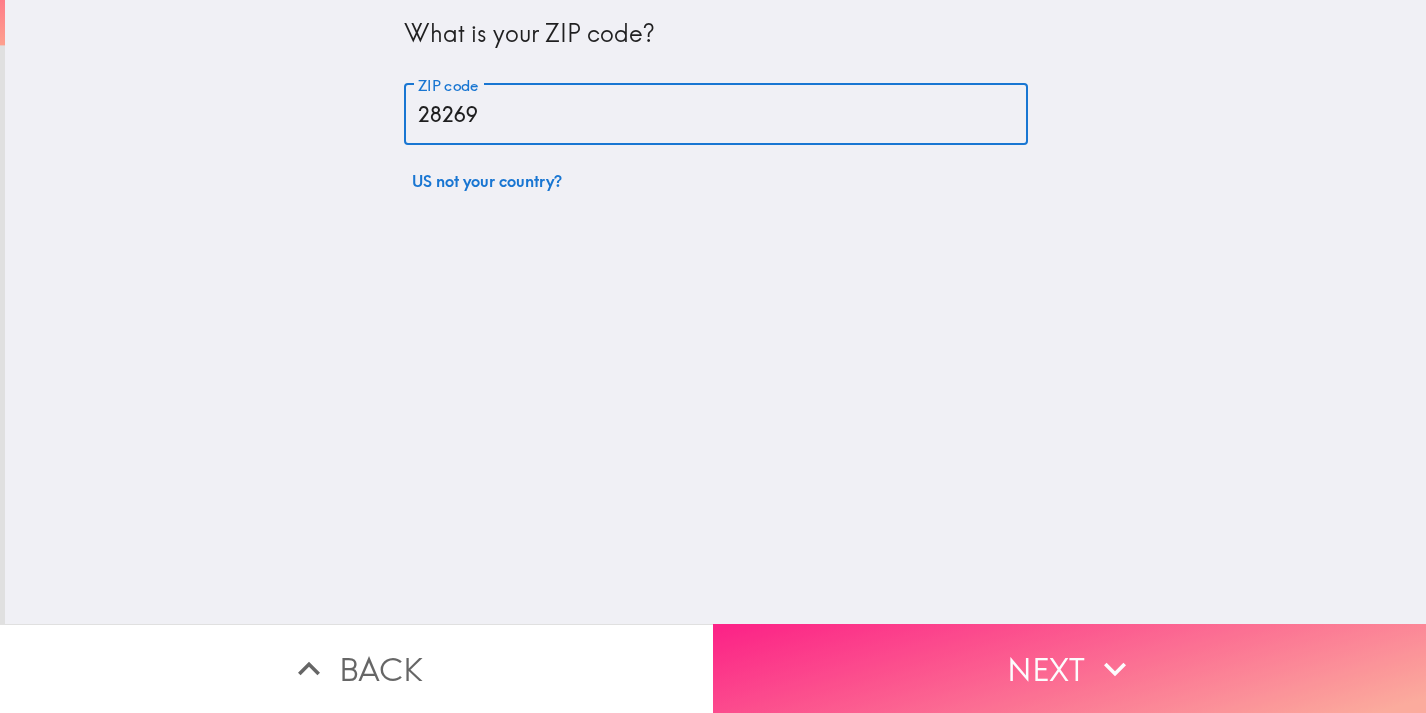 type on "28269" 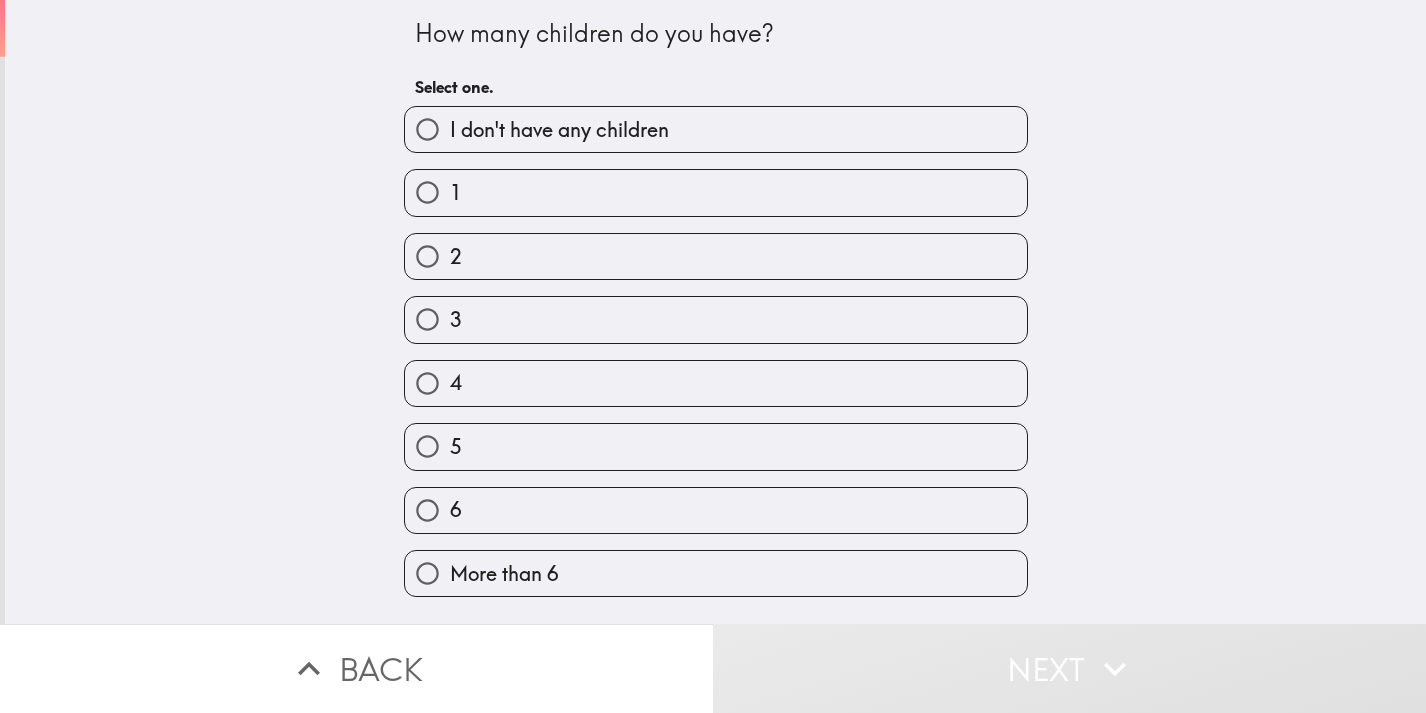 click on "2" at bounding box center (716, 256) 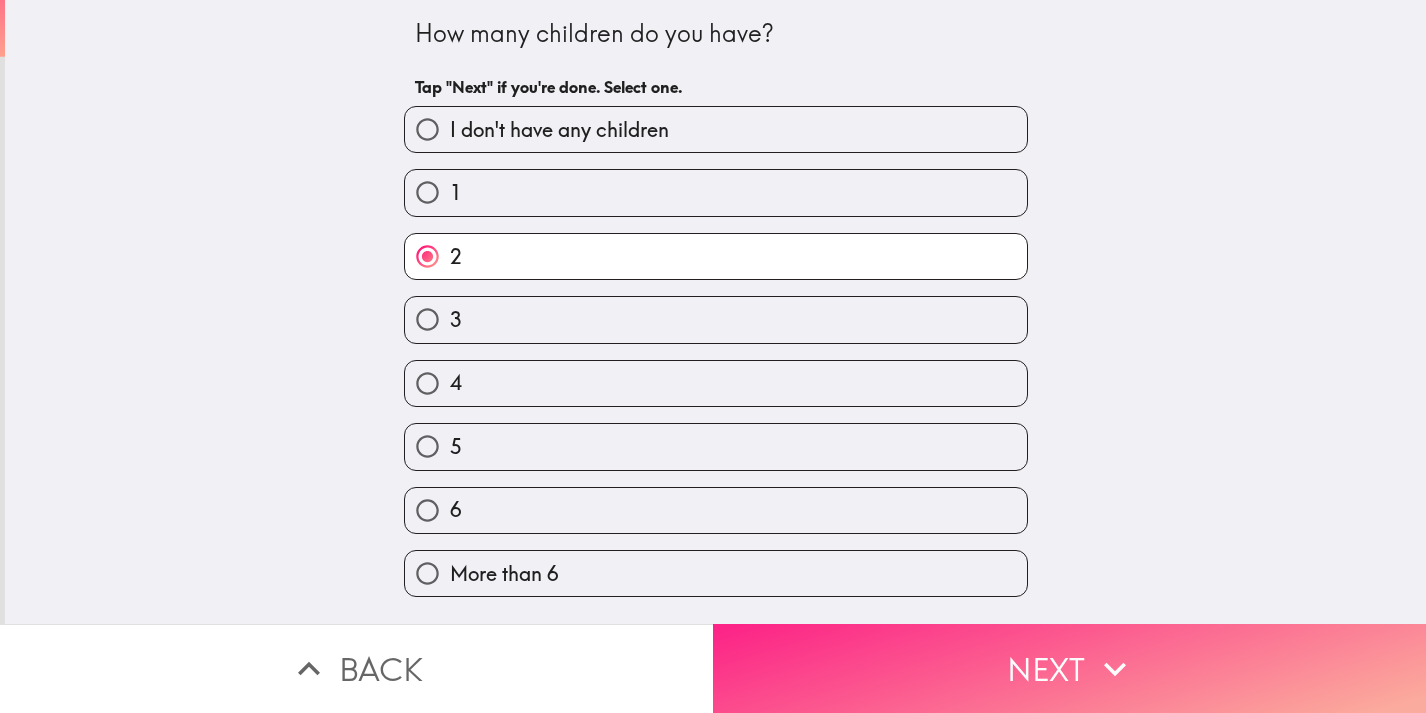 click on "Next" at bounding box center [1069, 668] 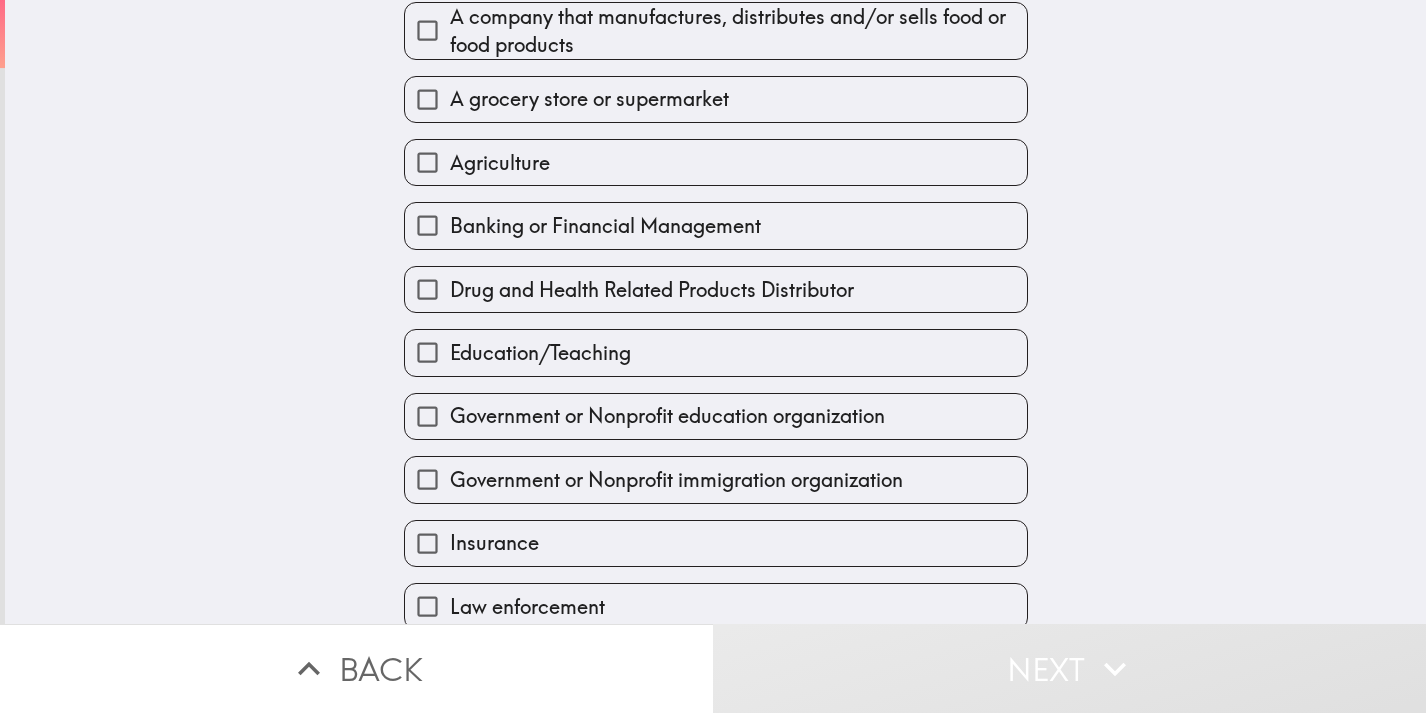click on "Education/Teaching" at bounding box center [540, 353] 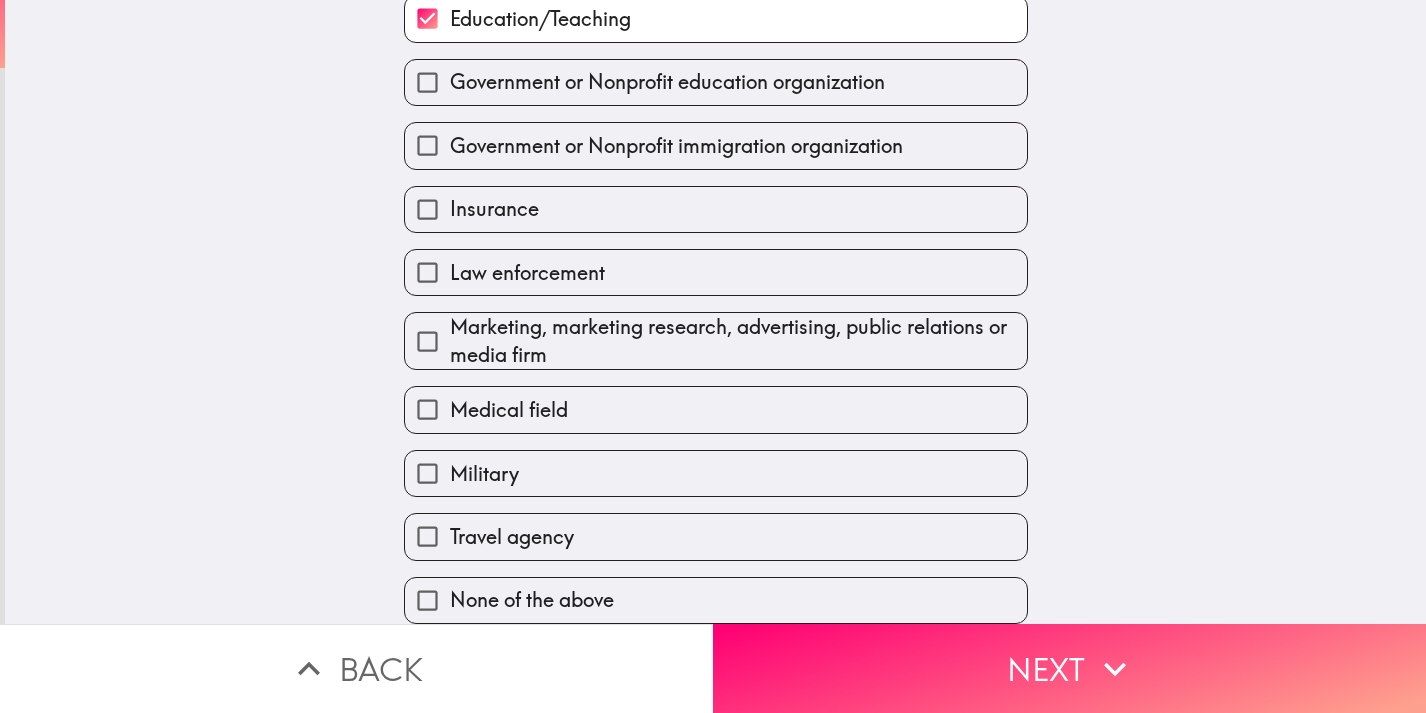 scroll, scrollTop: 487, scrollLeft: 0, axis: vertical 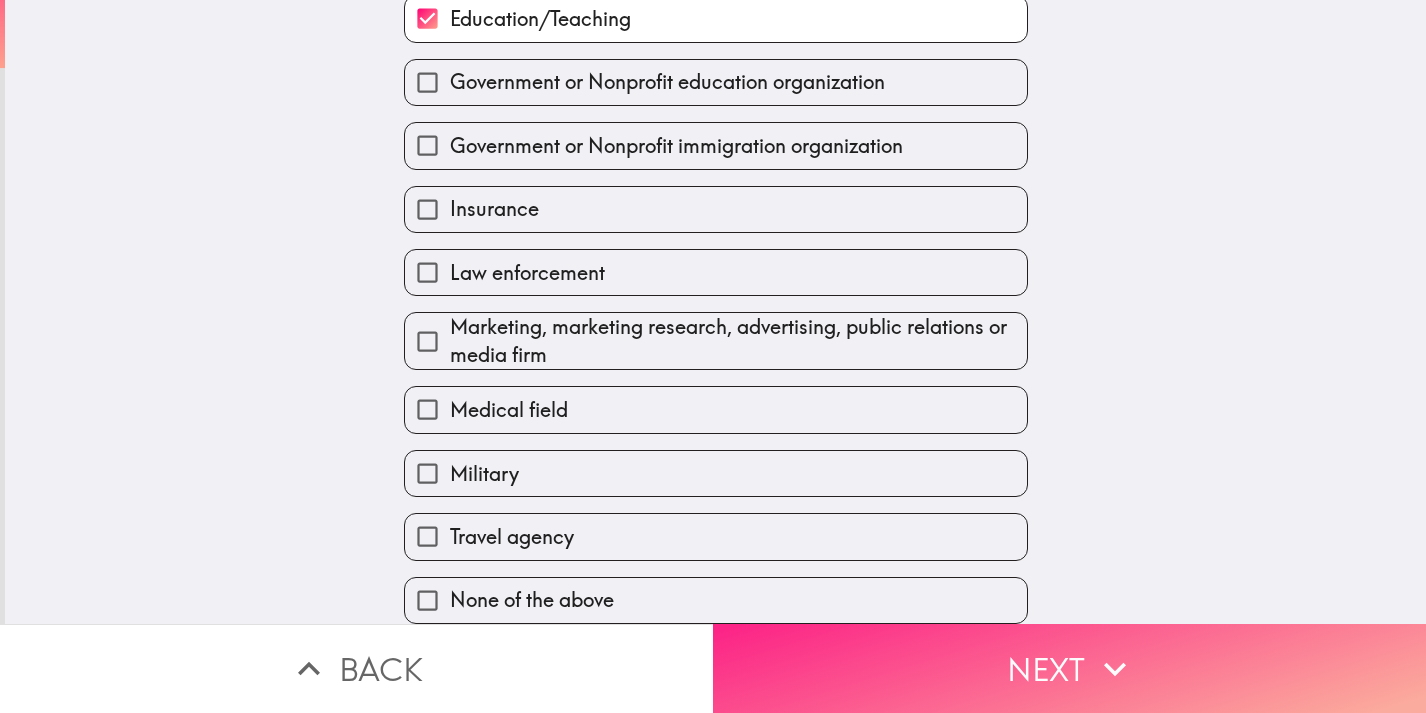 click on "Next" at bounding box center (1069, 668) 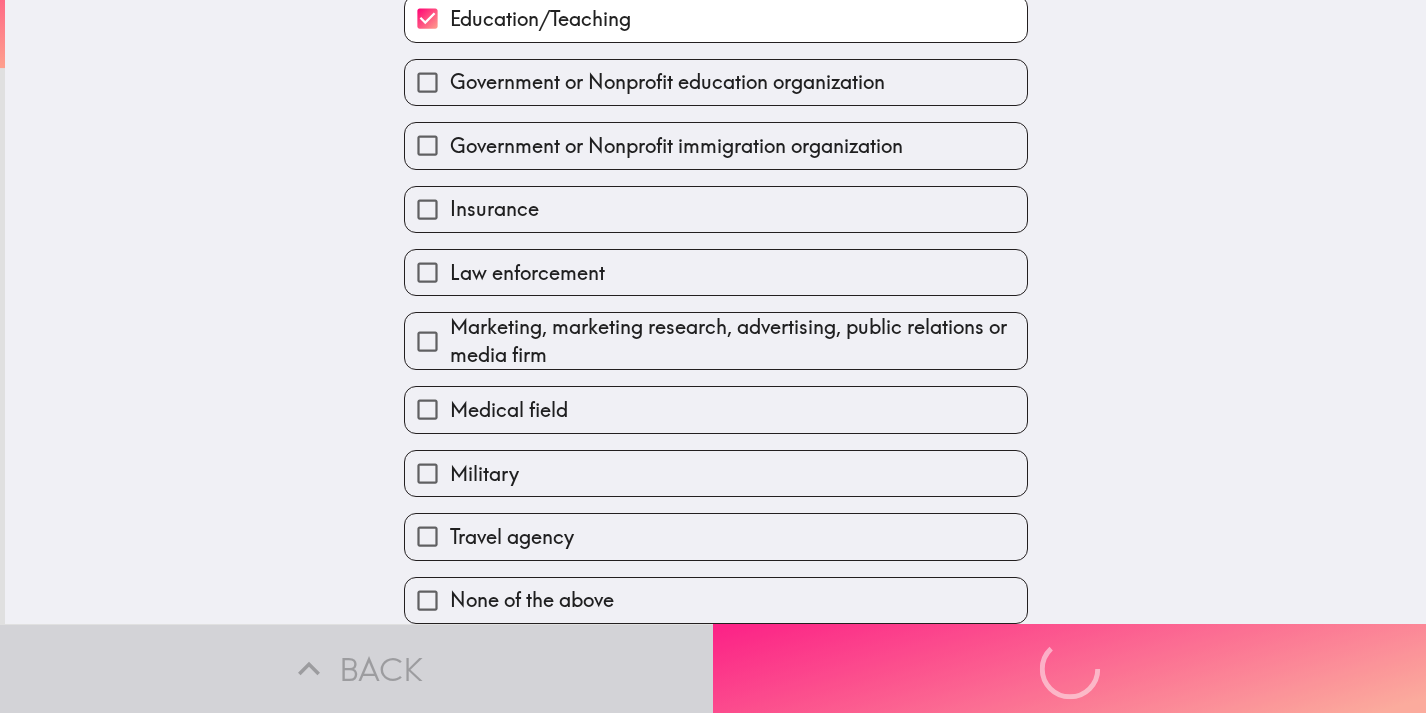 scroll, scrollTop: 364, scrollLeft: 0, axis: vertical 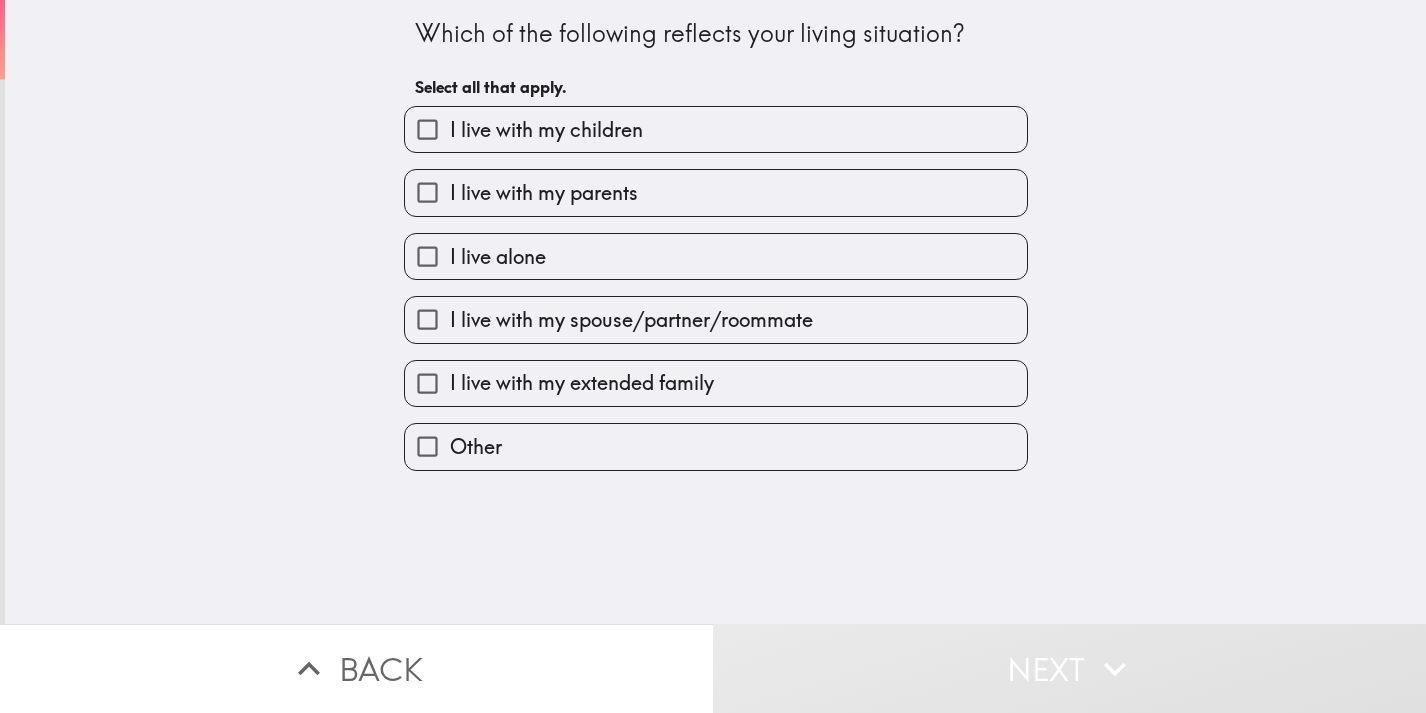 click on "I live with my children" at bounding box center (716, 129) 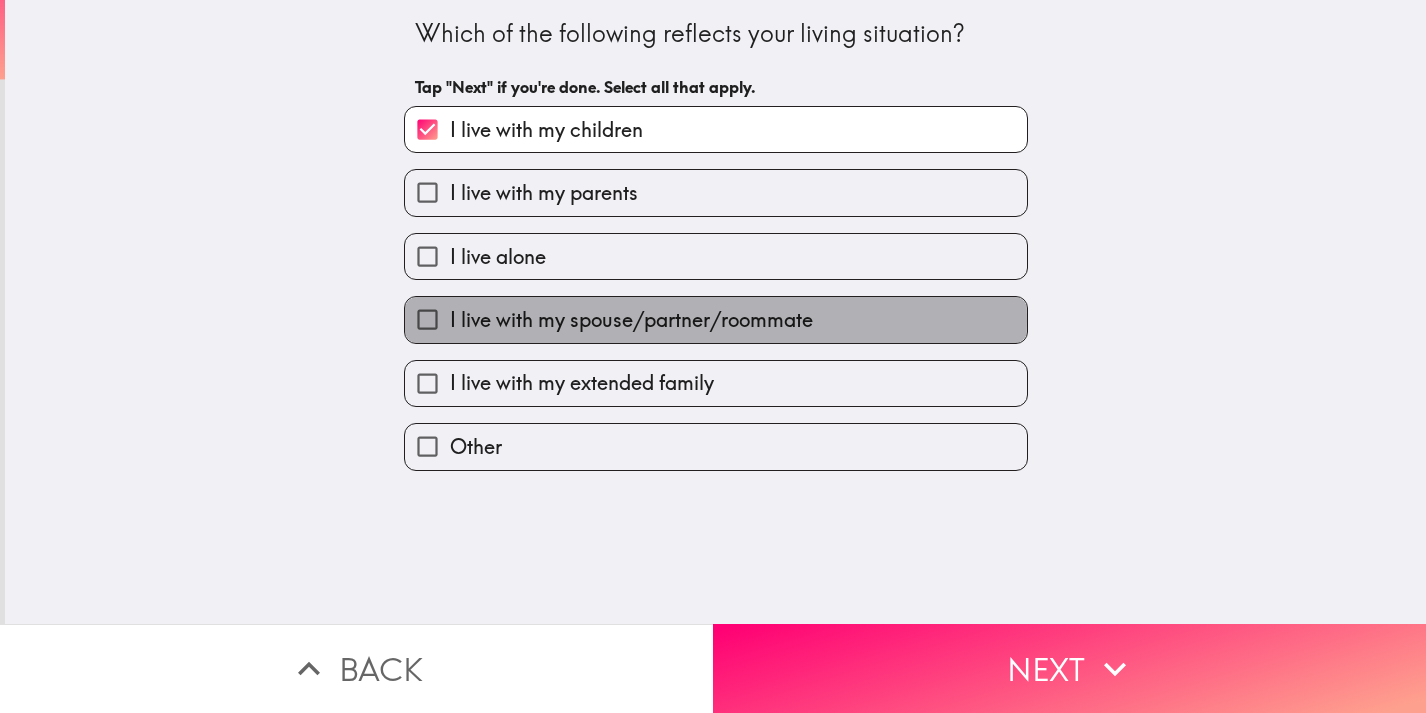 click on "I live with my spouse/partner/roommate" at bounding box center [631, 320] 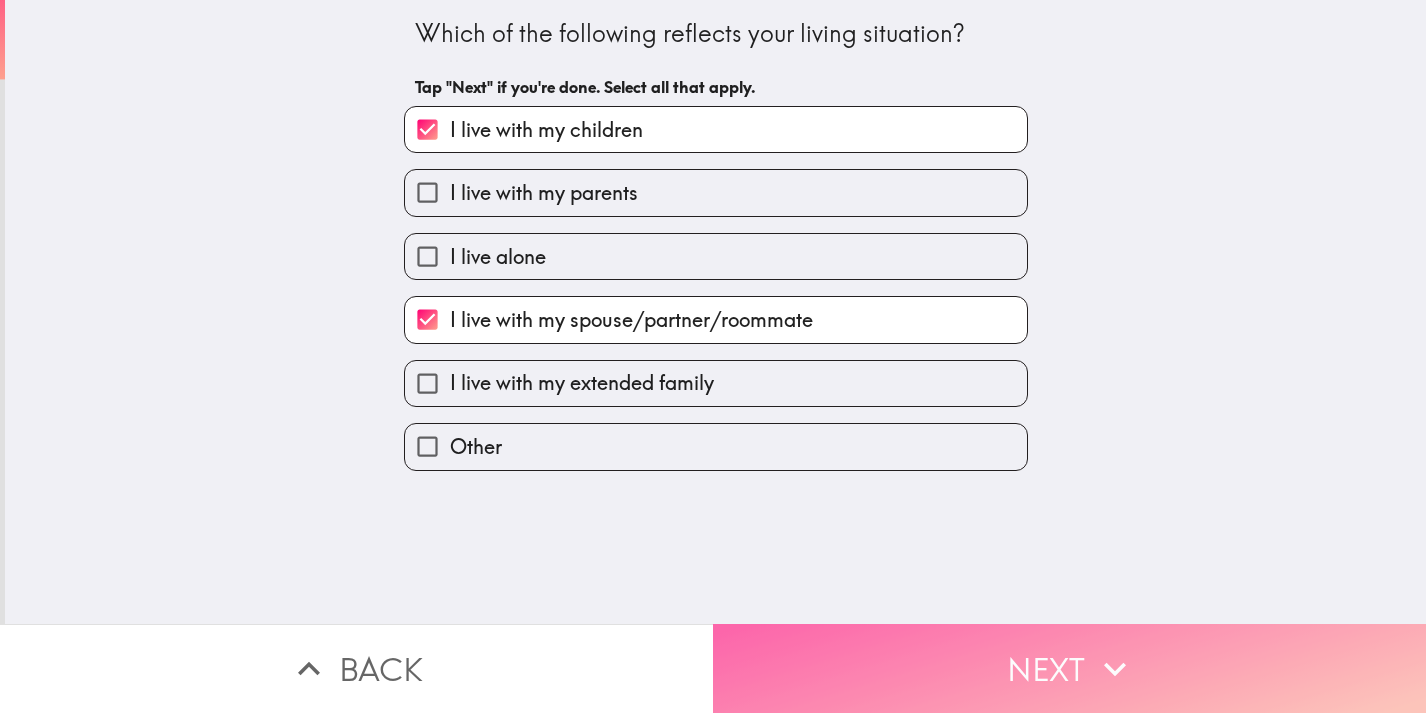 click on "Next" at bounding box center [1069, 668] 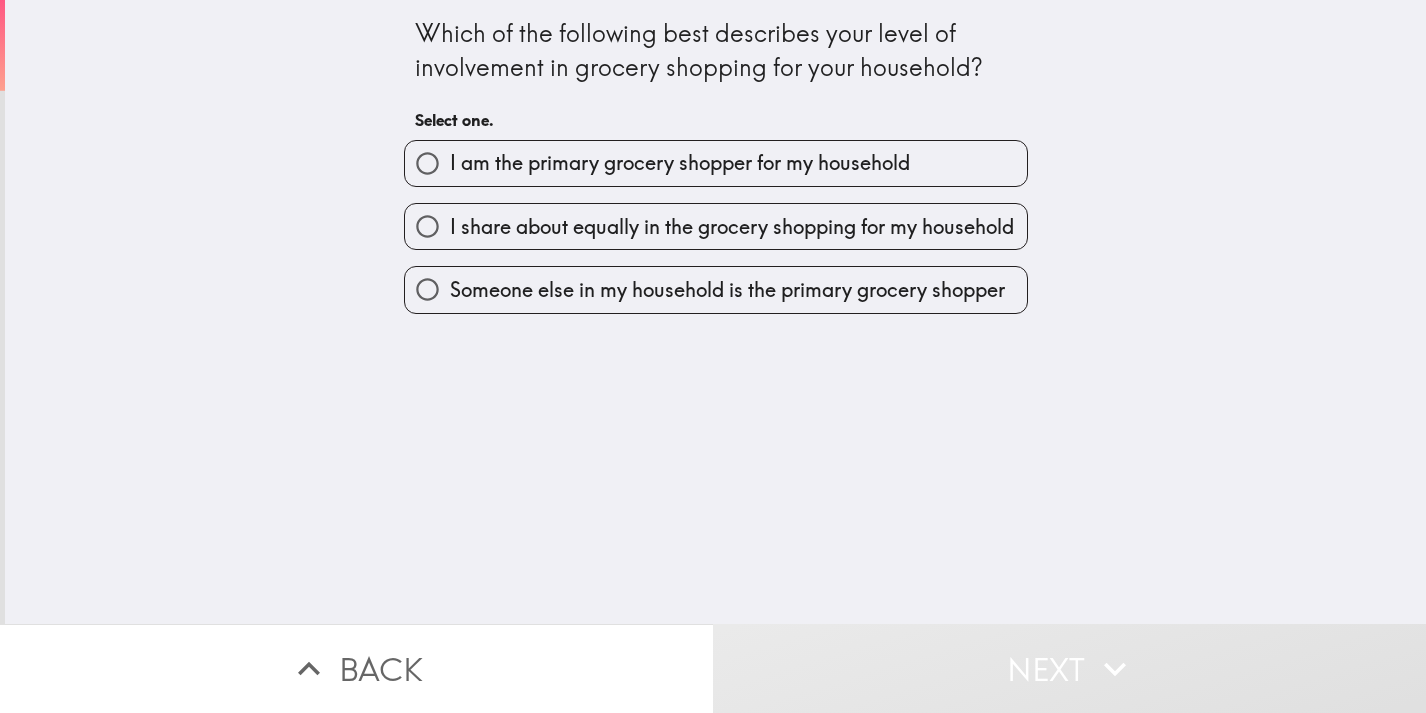 click on "I am the primary grocery shopper for my household" at bounding box center [680, 163] 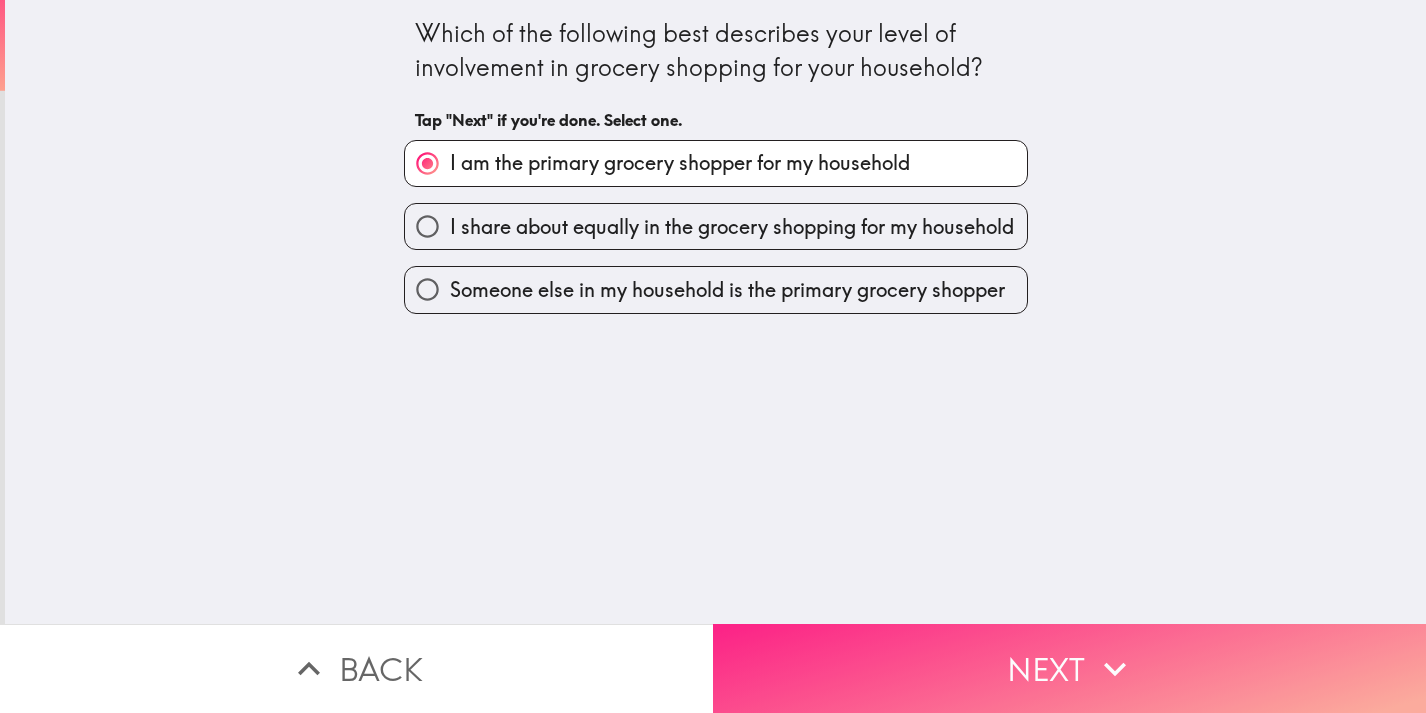 click on "Next" at bounding box center (1069, 668) 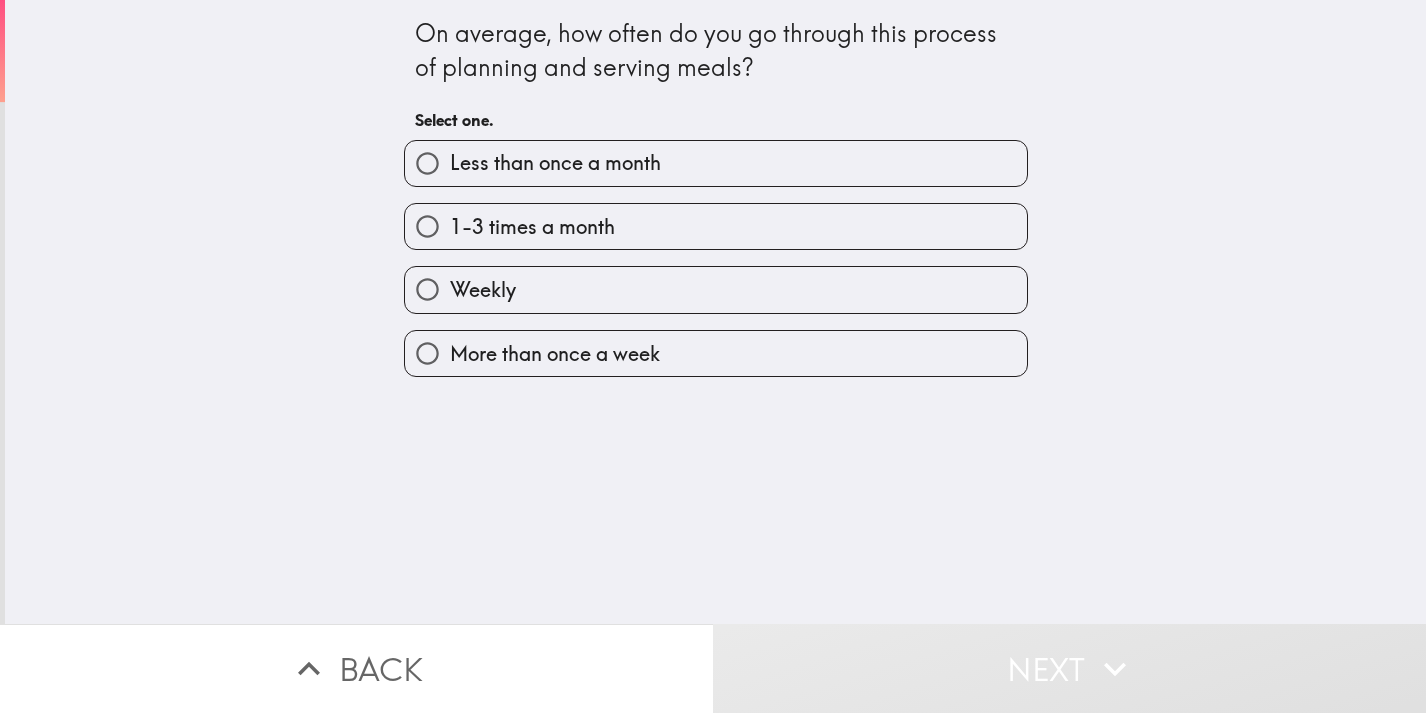 click on "Weekly" at bounding box center [716, 289] 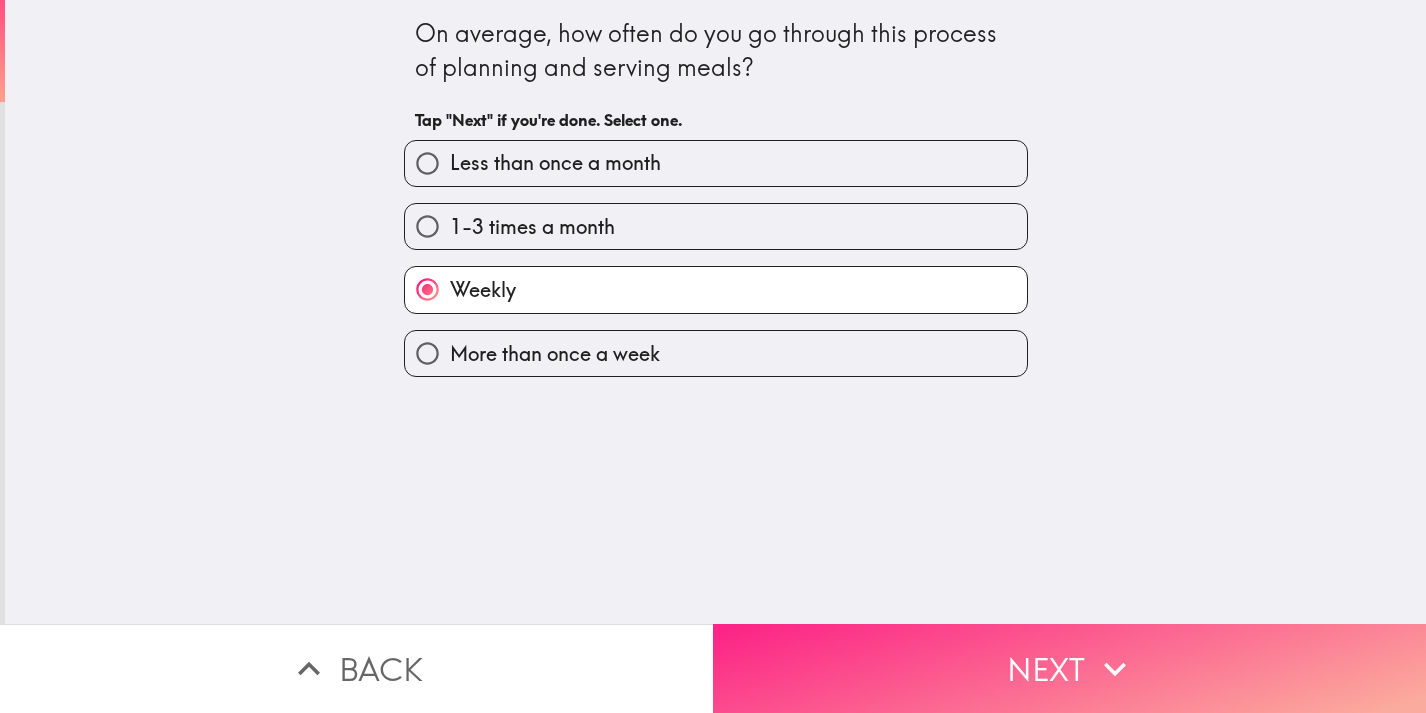 click on "Next" at bounding box center (1069, 668) 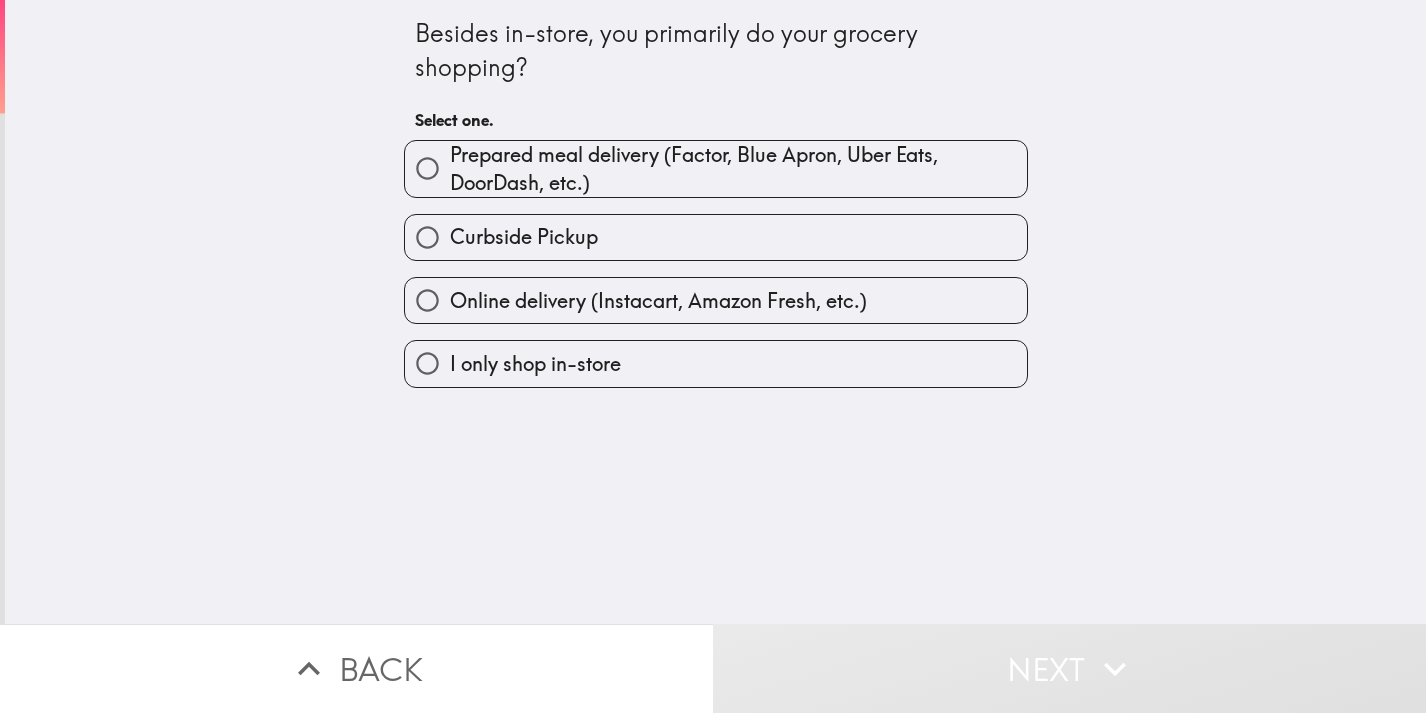 click on "Prepared meal delivery (Factor, Blue Apron, Uber Eats, DoorDash, etc.)" at bounding box center [738, 169] 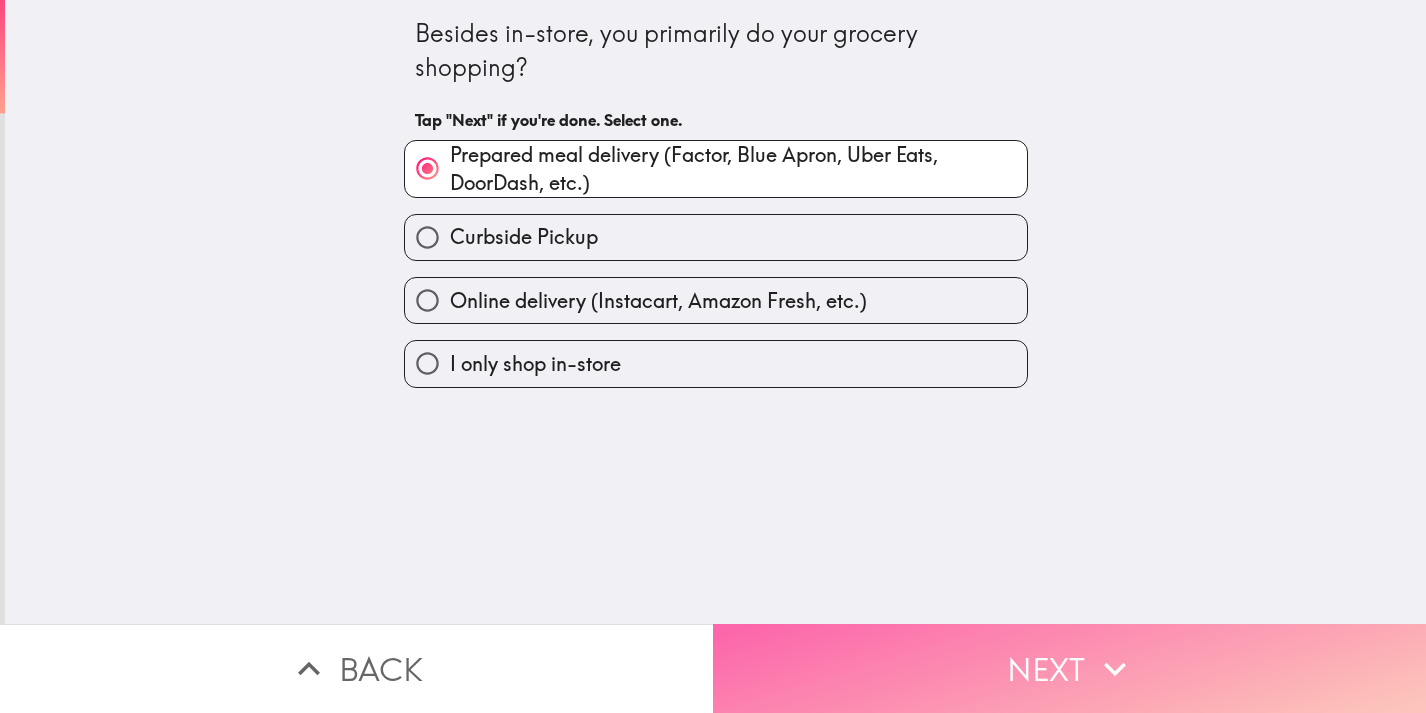 click on "Next" at bounding box center [1069, 668] 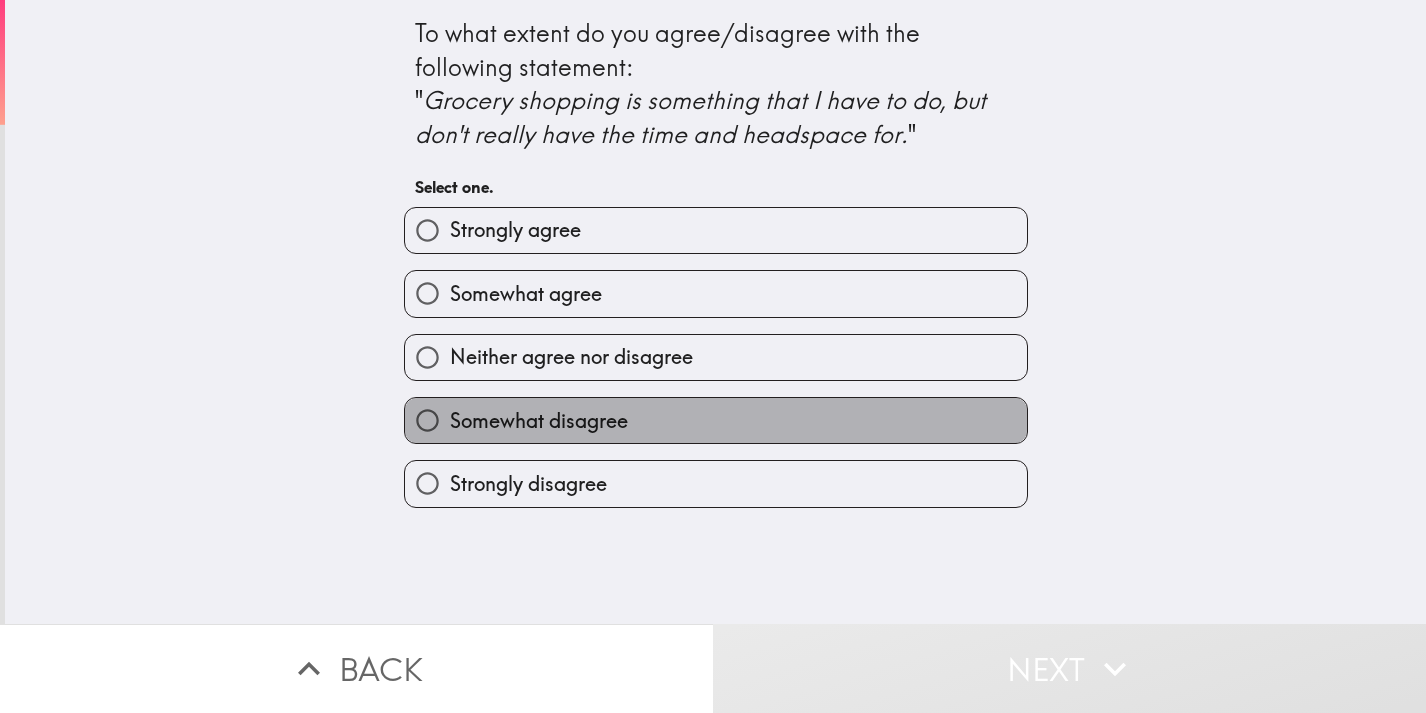 click on "Somewhat disagree" at bounding box center [716, 420] 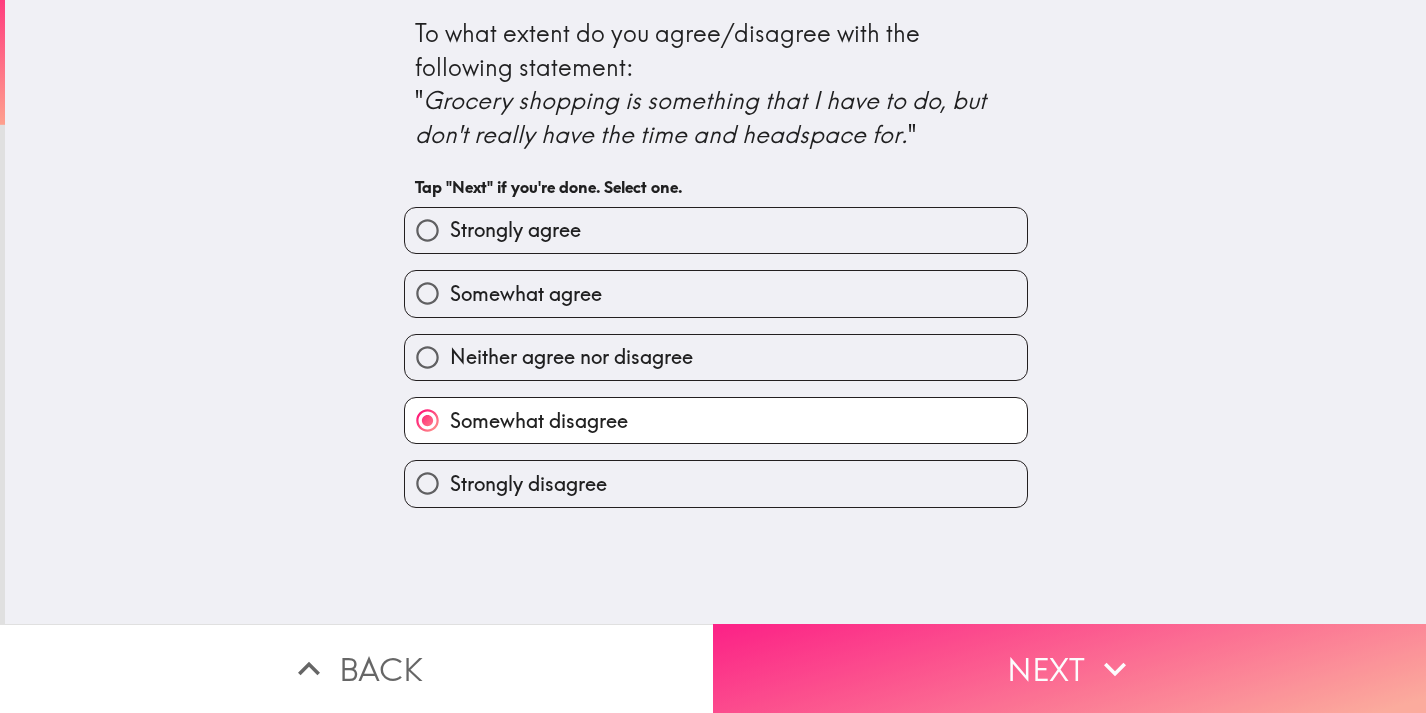 click on "Next" at bounding box center [1069, 668] 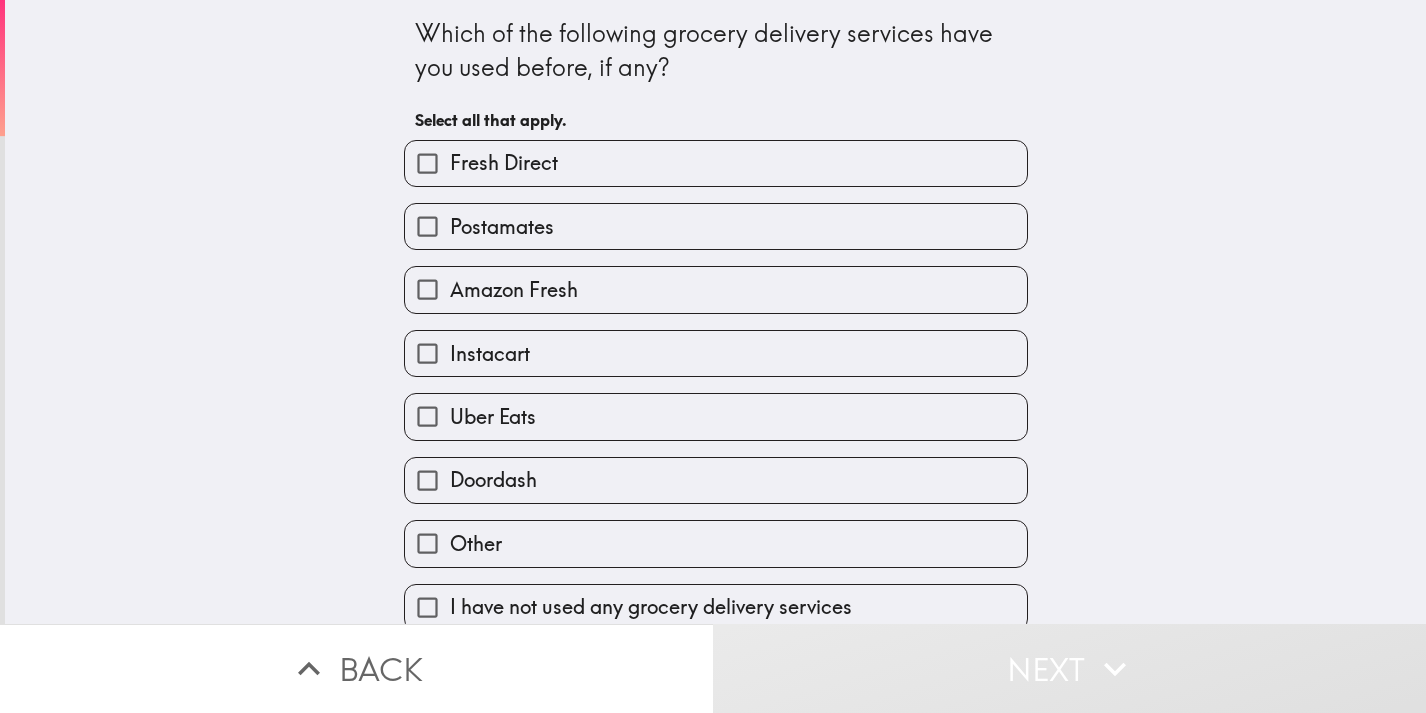 scroll, scrollTop: 15, scrollLeft: 0, axis: vertical 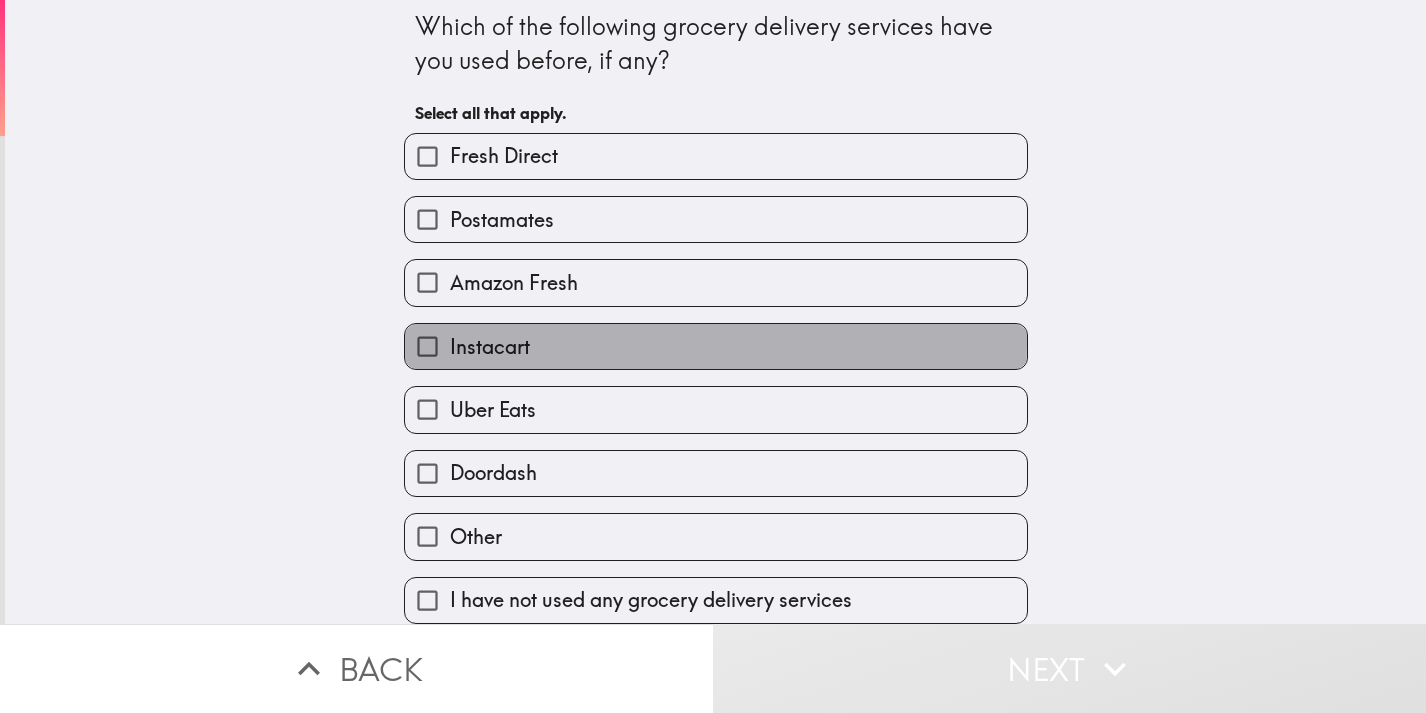 click on "Instacart" at bounding box center (716, 346) 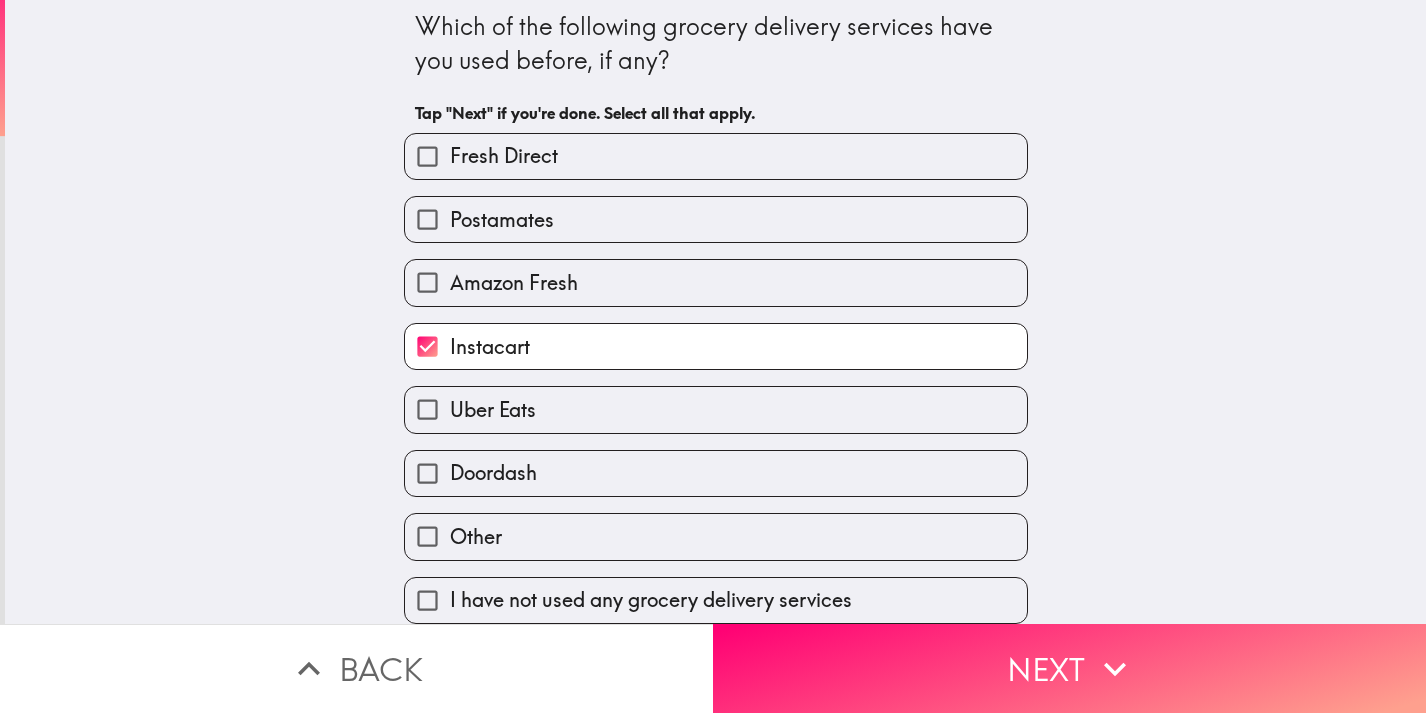 click on "Uber Eats" at bounding box center [716, 409] 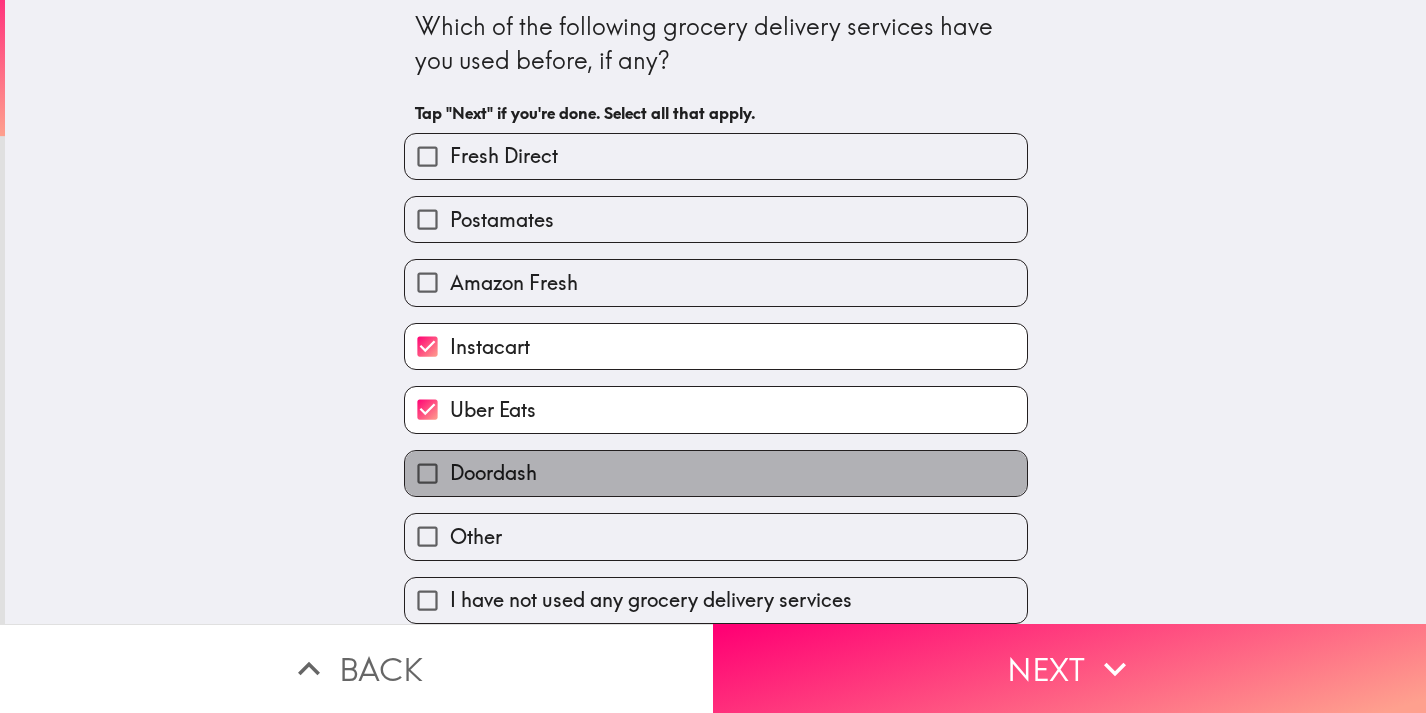 click on "Doordash" at bounding box center (716, 473) 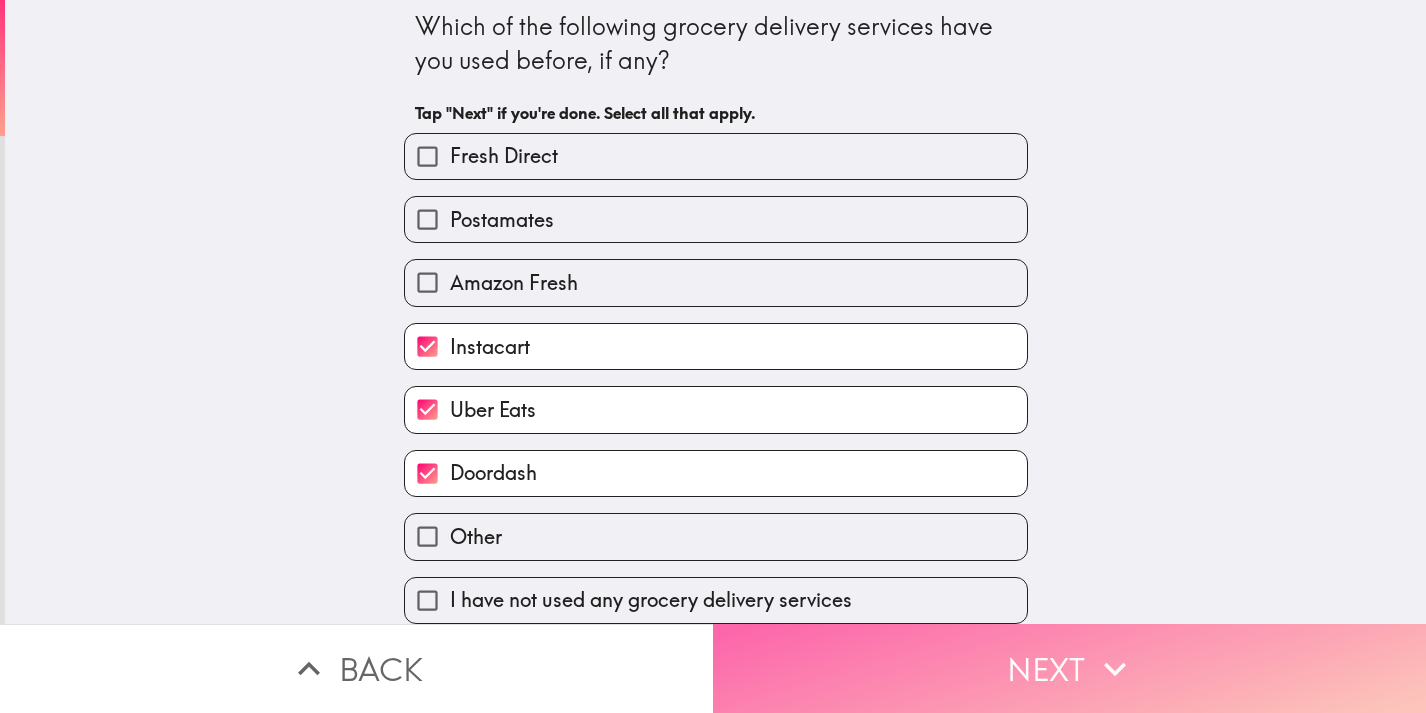 click on "Next" at bounding box center (1069, 668) 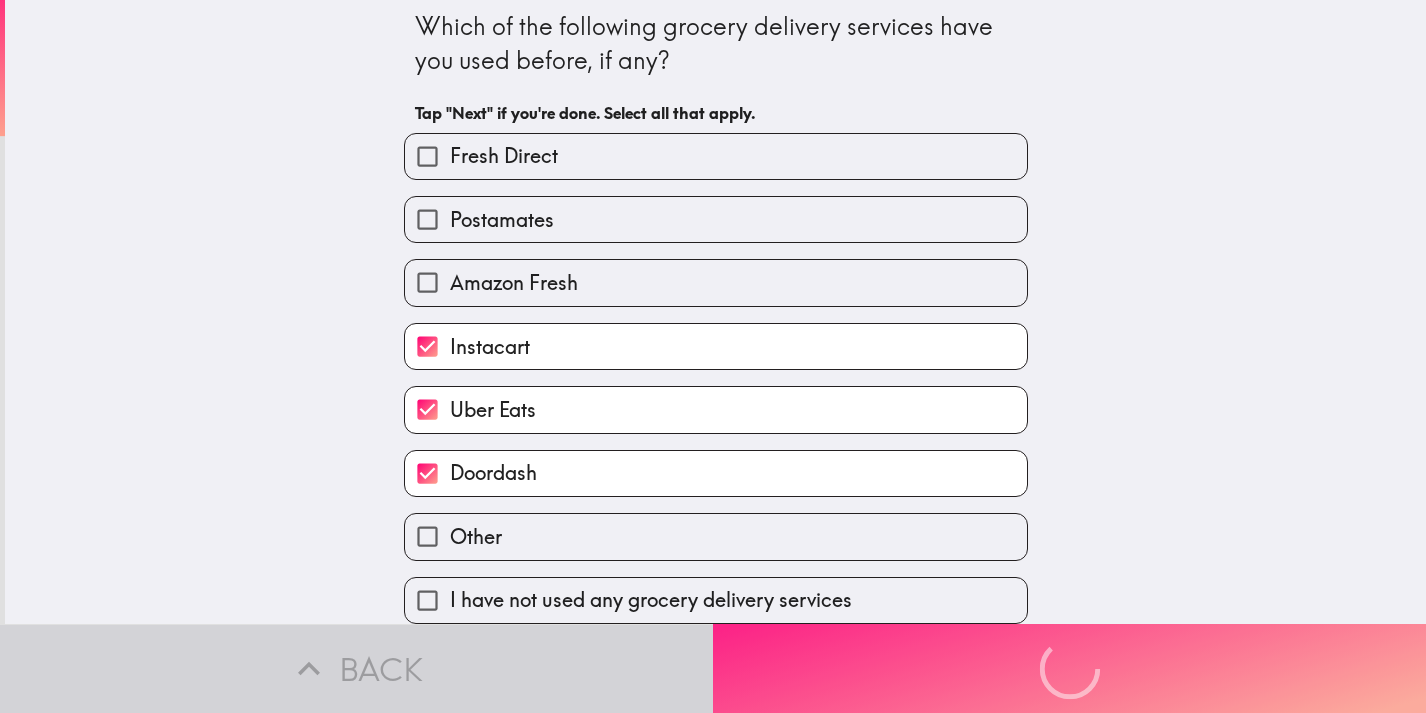 scroll, scrollTop: 0, scrollLeft: 0, axis: both 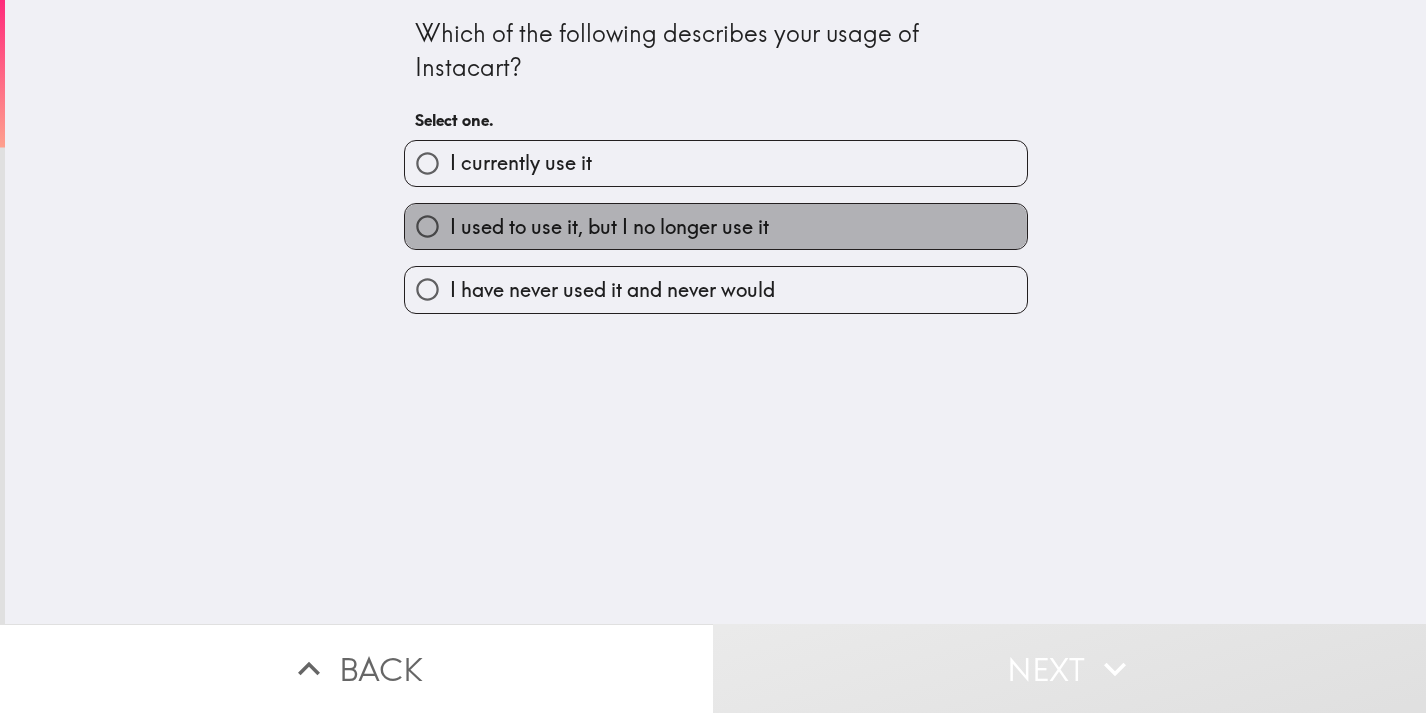 click on "I used to use it, but I no longer use it" at bounding box center [609, 227] 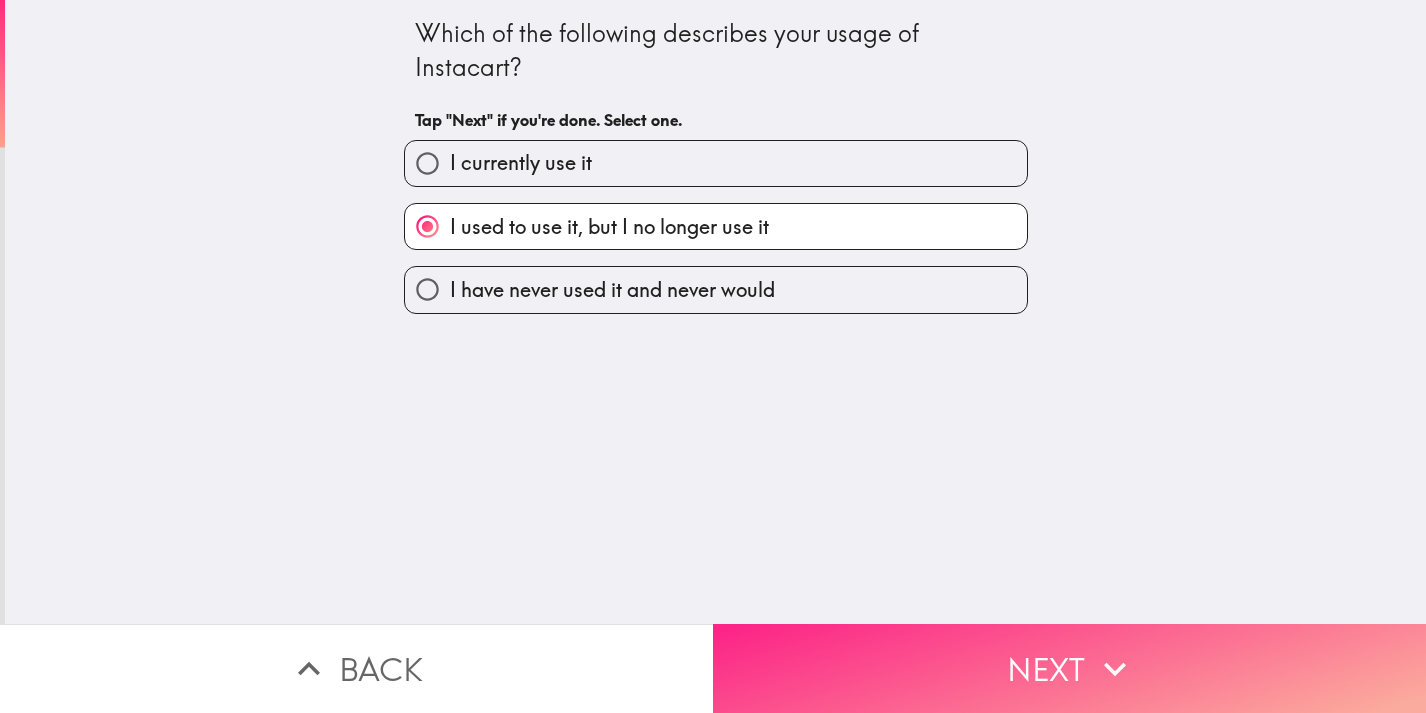 click on "Next" at bounding box center [1069, 668] 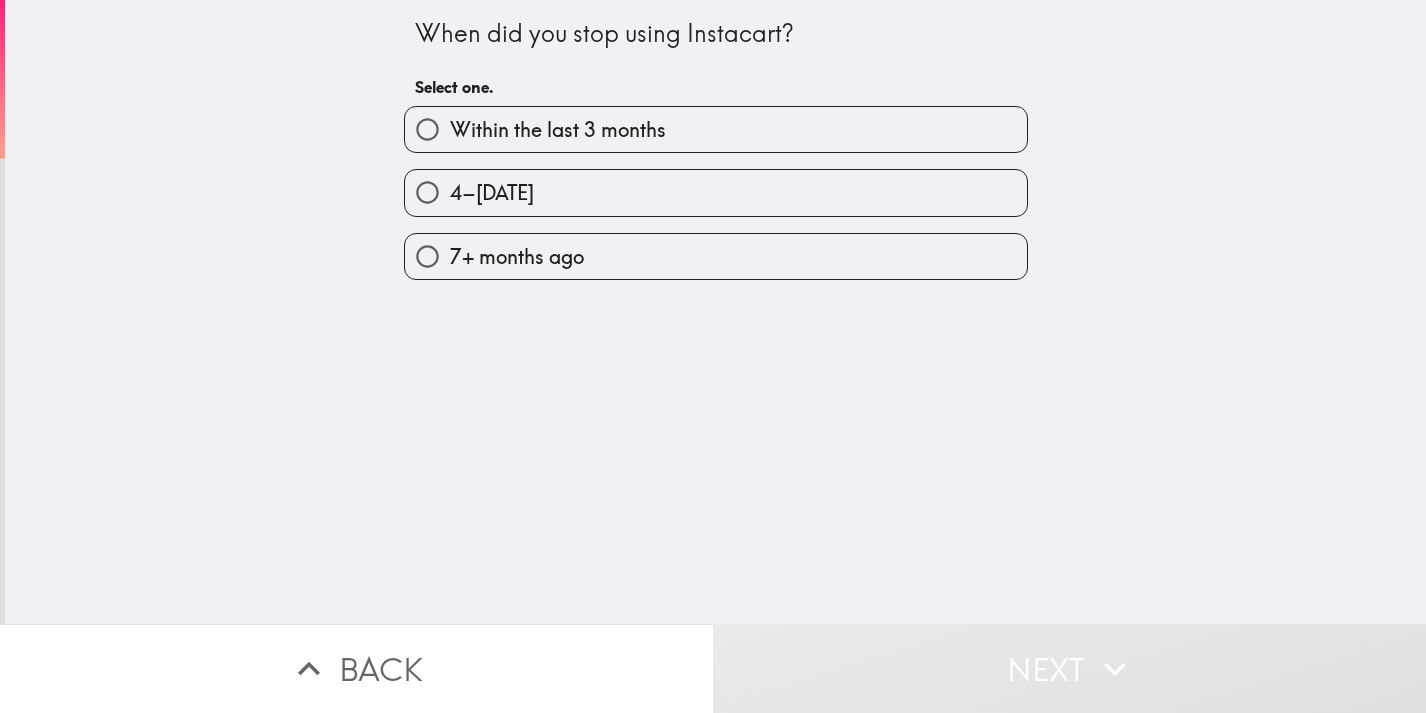 click on "Within the last 3 months" at bounding box center [558, 130] 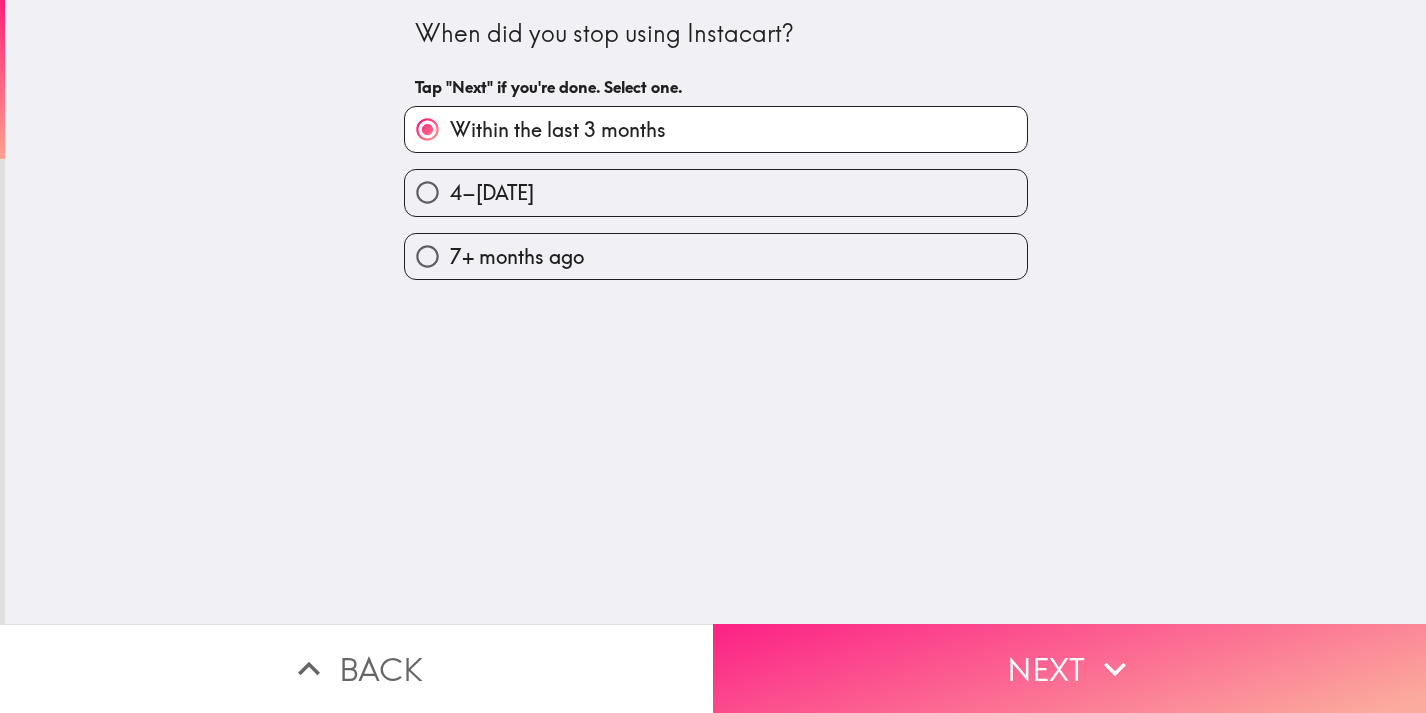 click on "Next" at bounding box center [1069, 668] 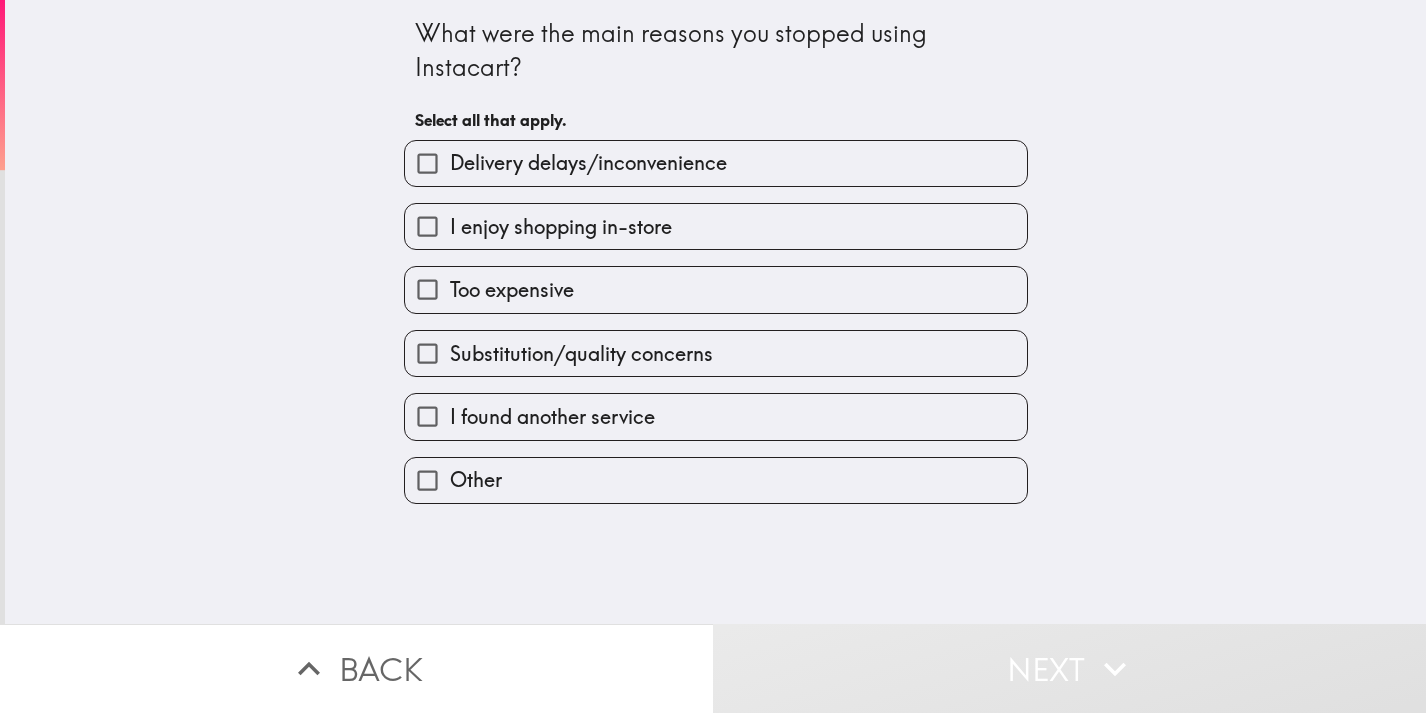 click on "I enjoy shopping in-store" at bounding box center (716, 226) 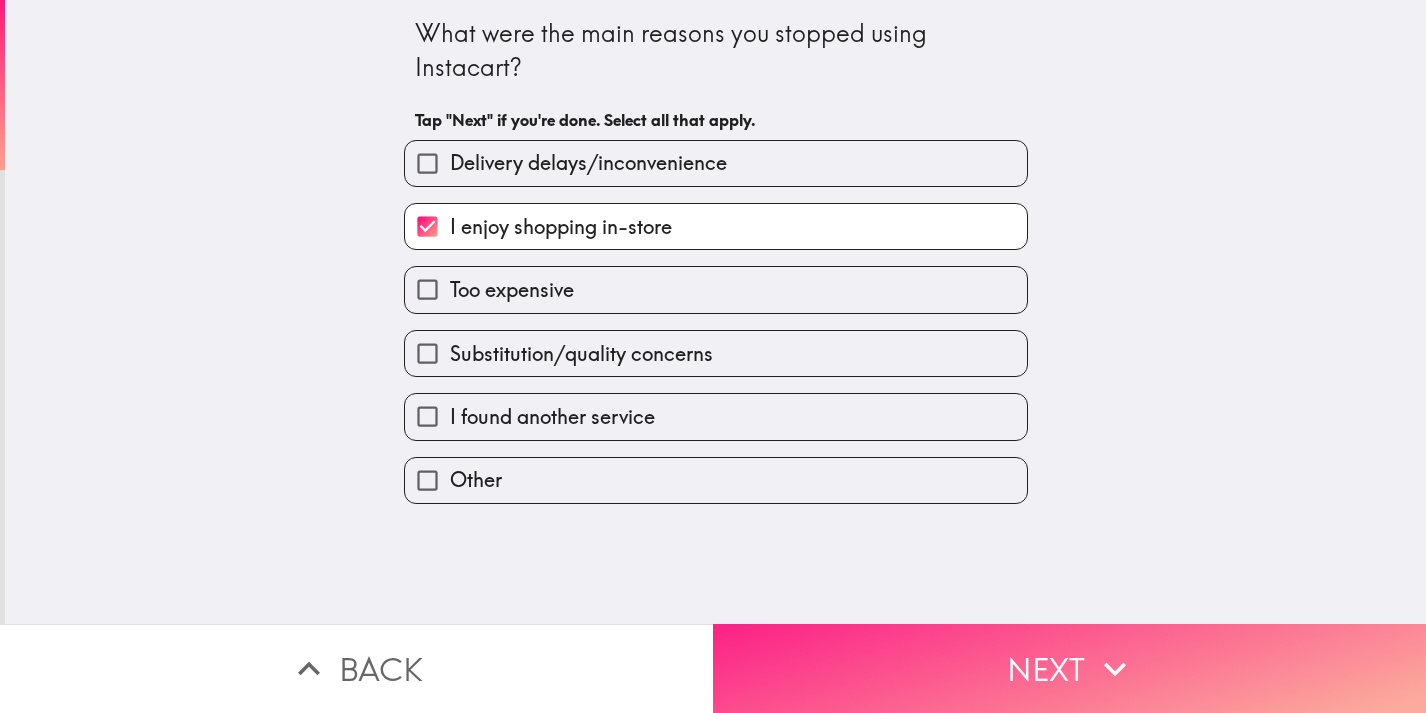 click on "Next" at bounding box center (1069, 668) 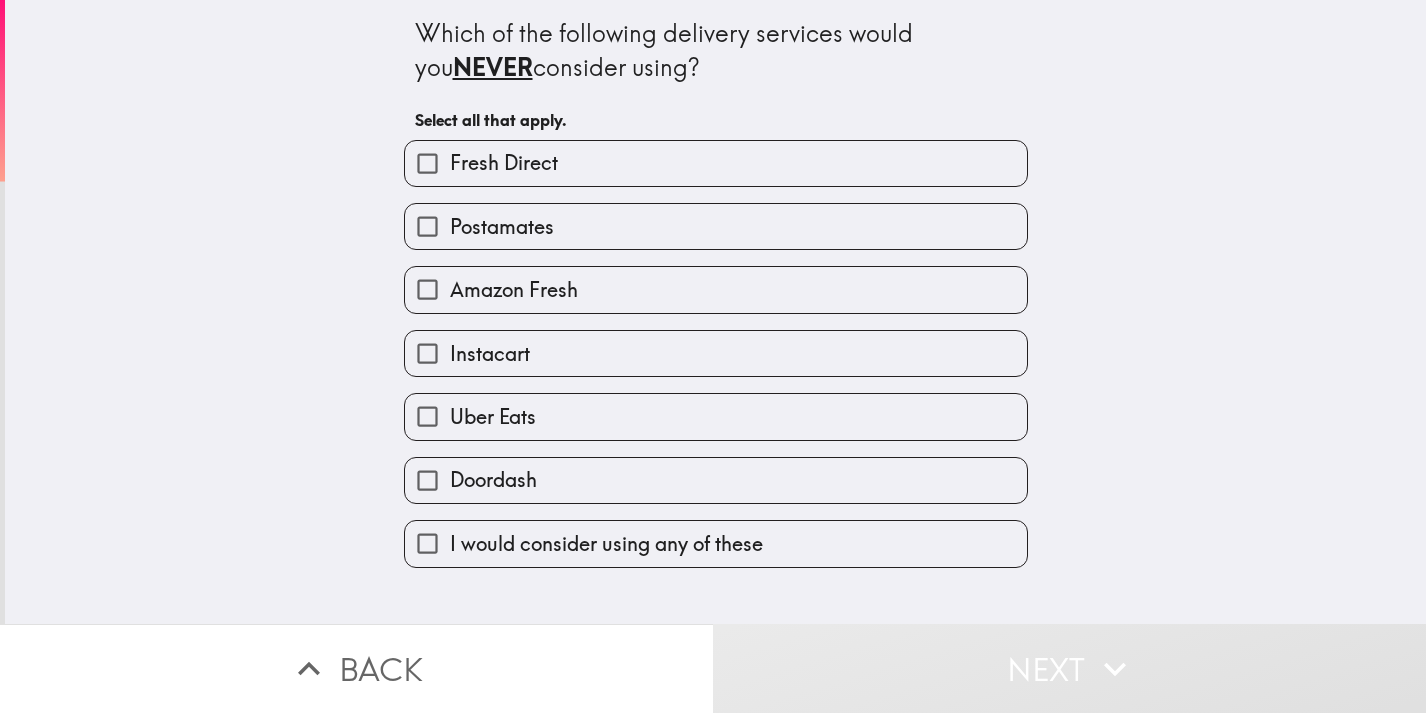 click on "I would consider using any of these" at bounding box center (716, 543) 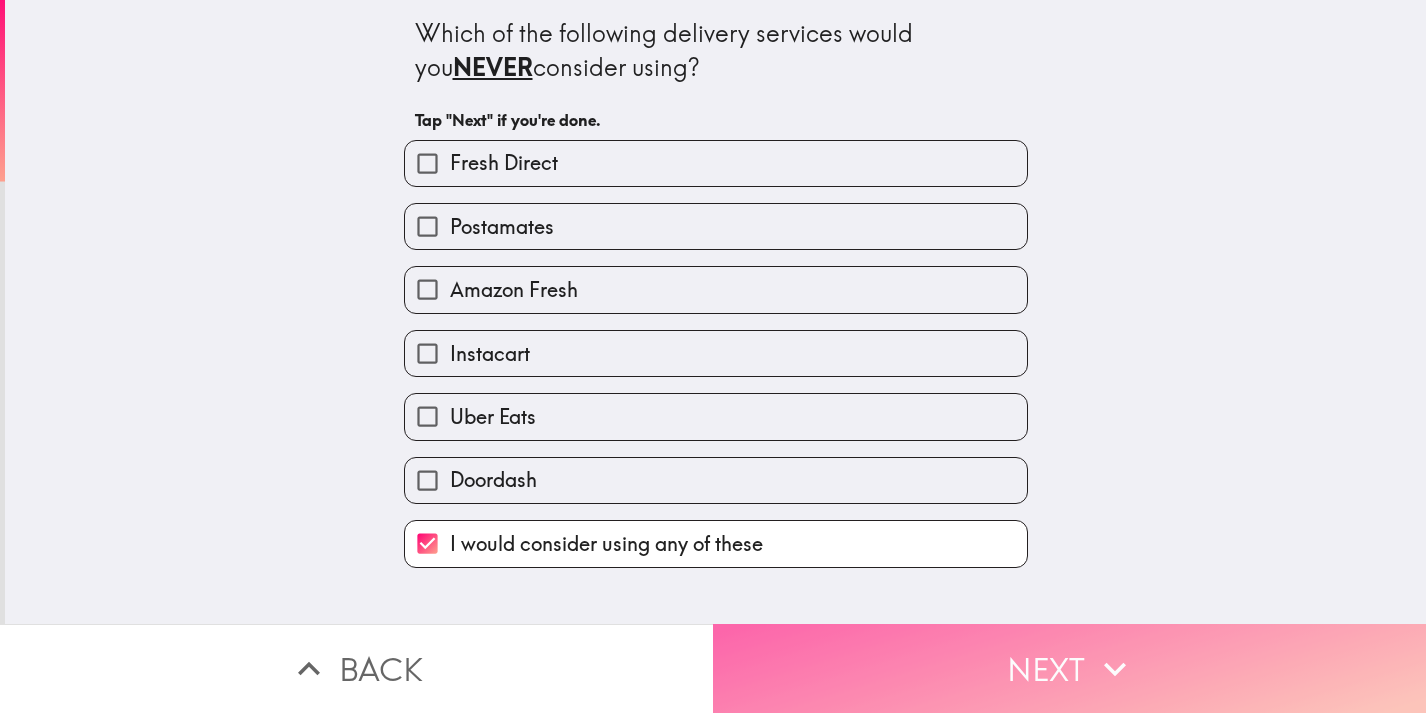 click on "Next" at bounding box center [1069, 668] 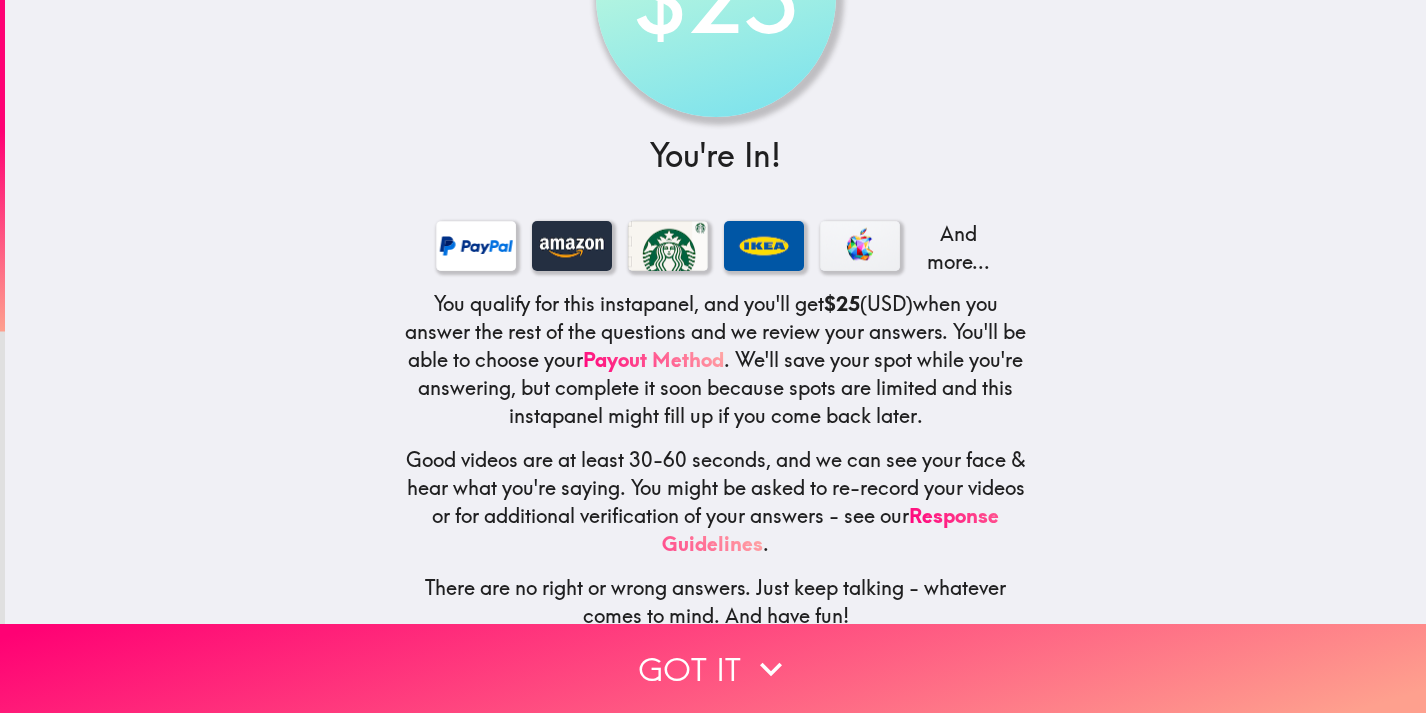 scroll, scrollTop: 177, scrollLeft: 0, axis: vertical 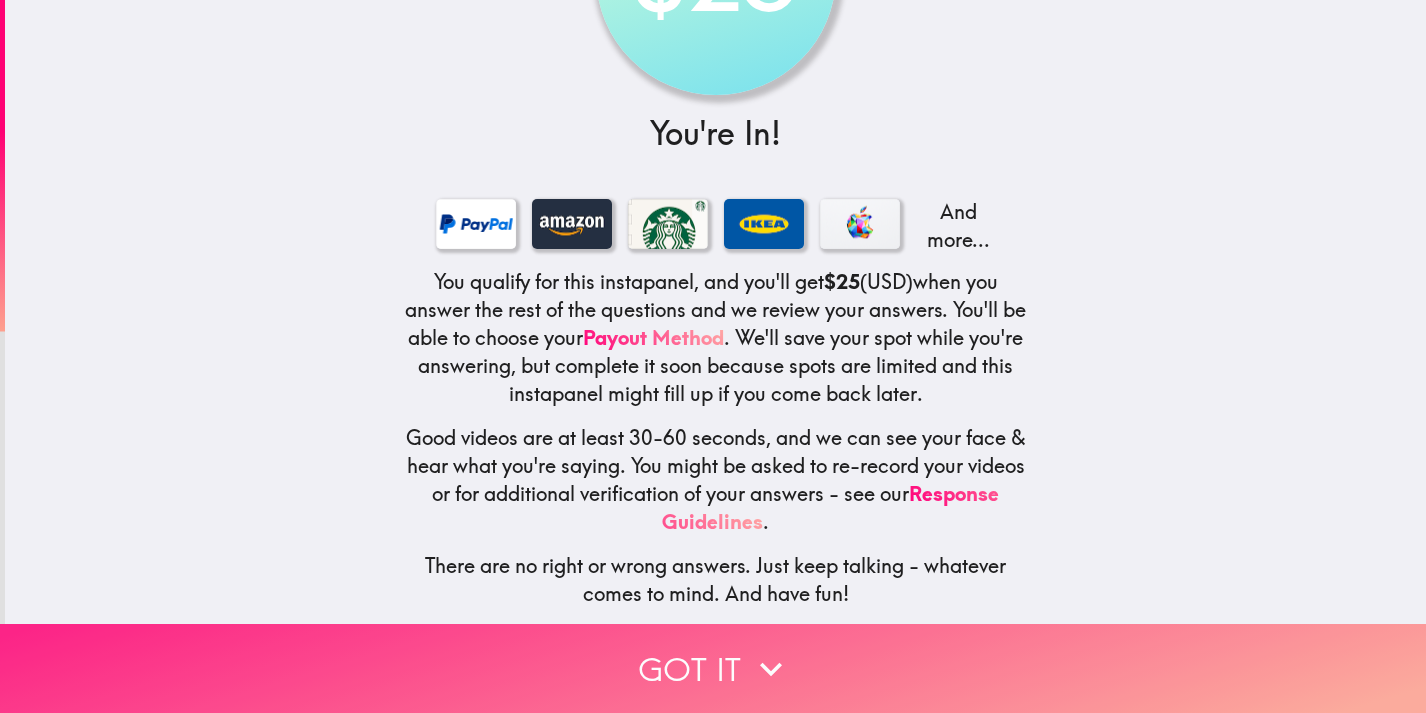 click on "Got it" at bounding box center (713, 668) 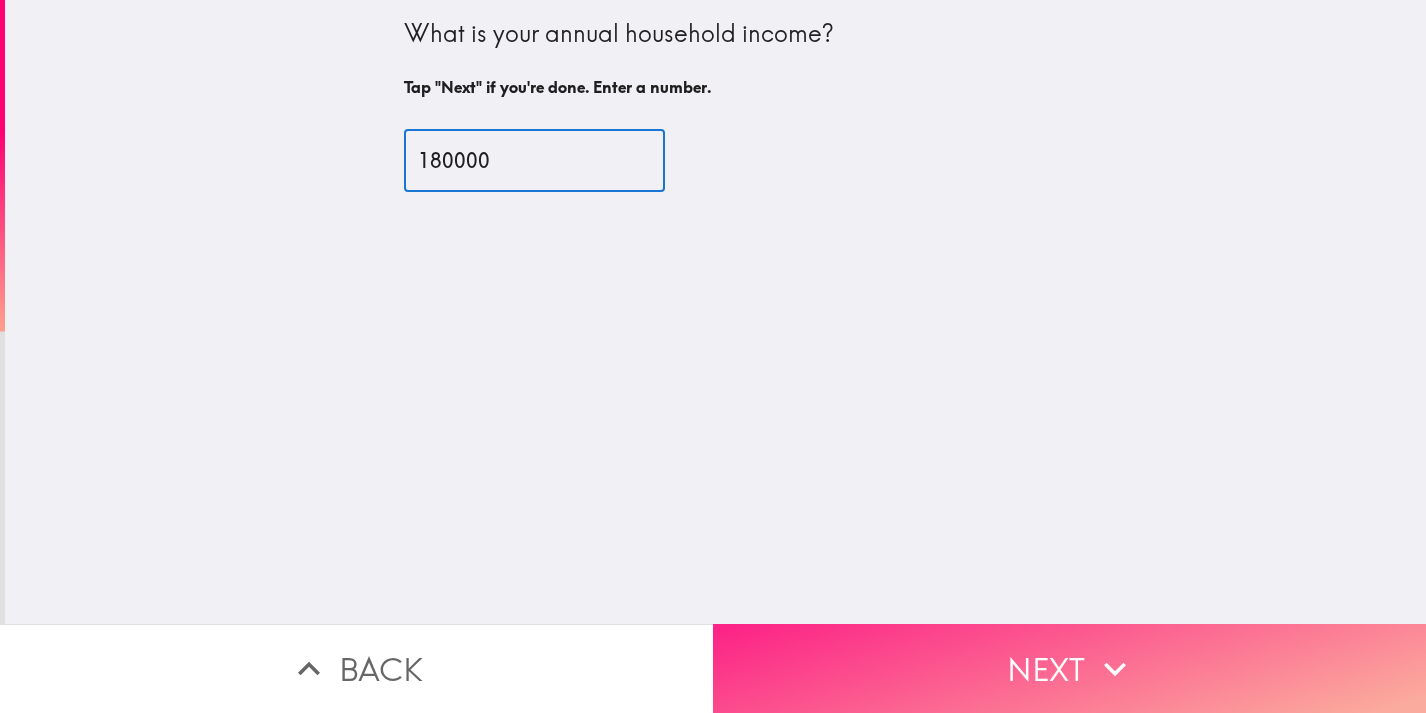 type on "180000" 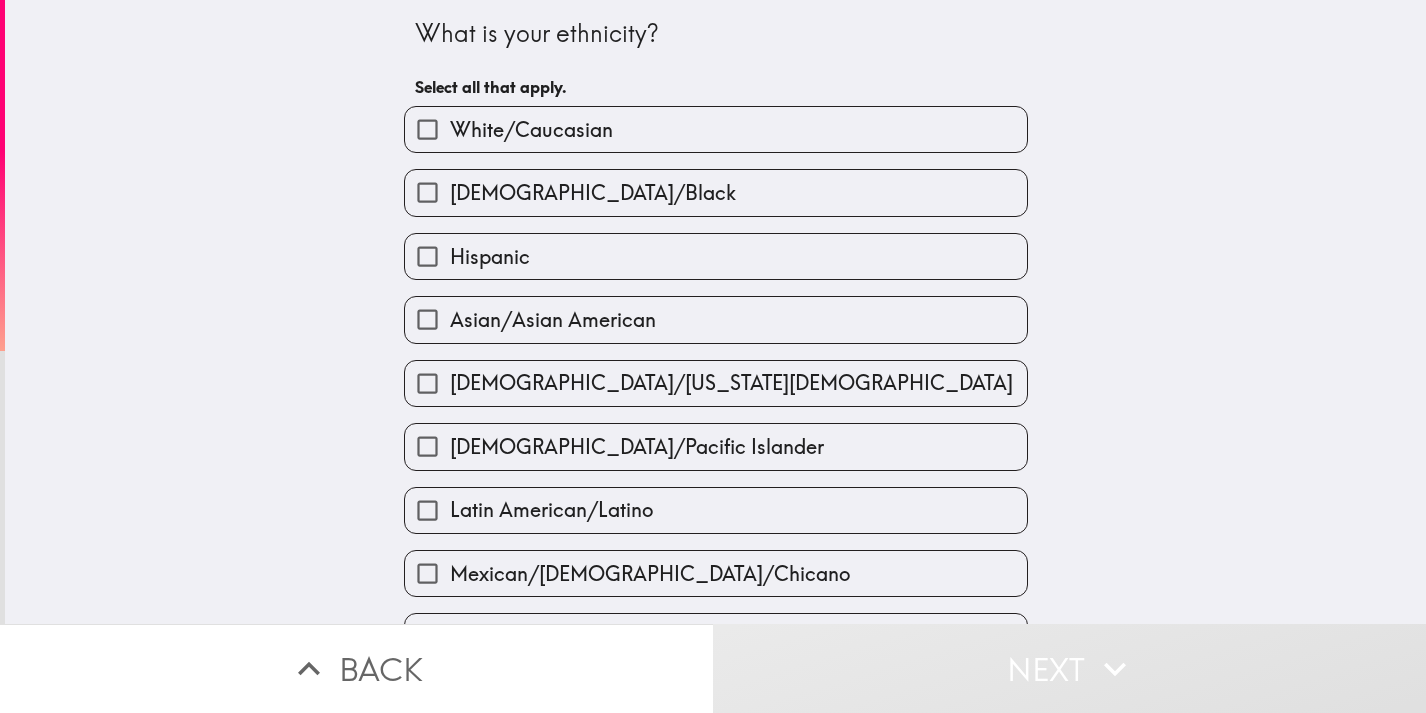 click on "White/Caucasian" at bounding box center (531, 130) 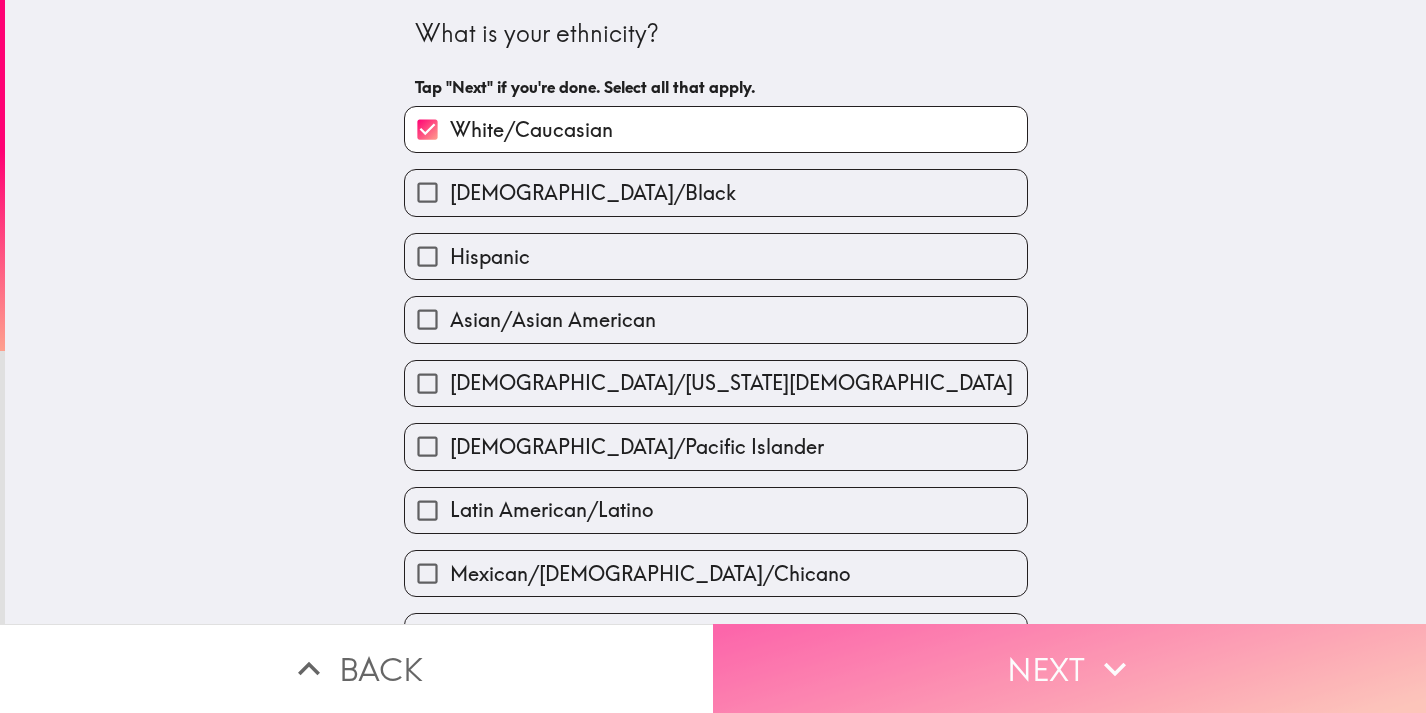 click on "Next" at bounding box center (1069, 668) 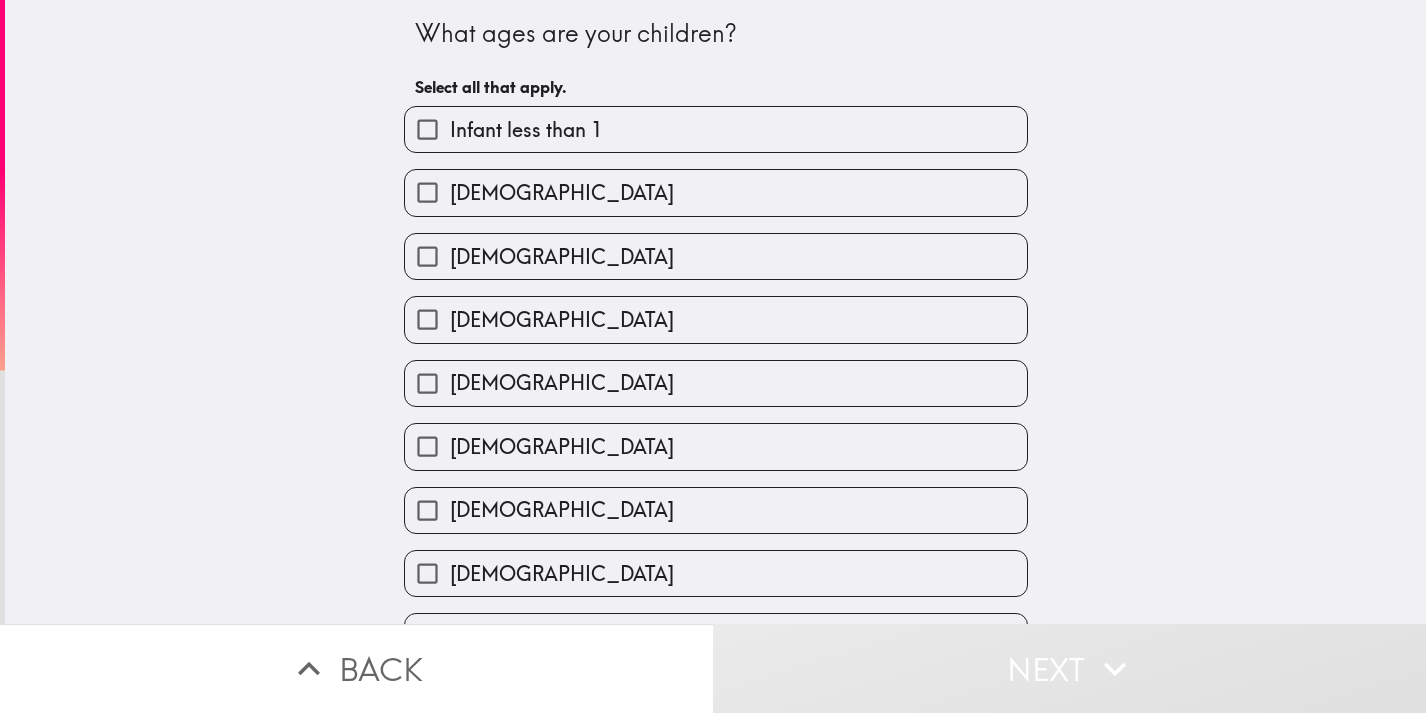 click on "Infant less than 1" at bounding box center [716, 129] 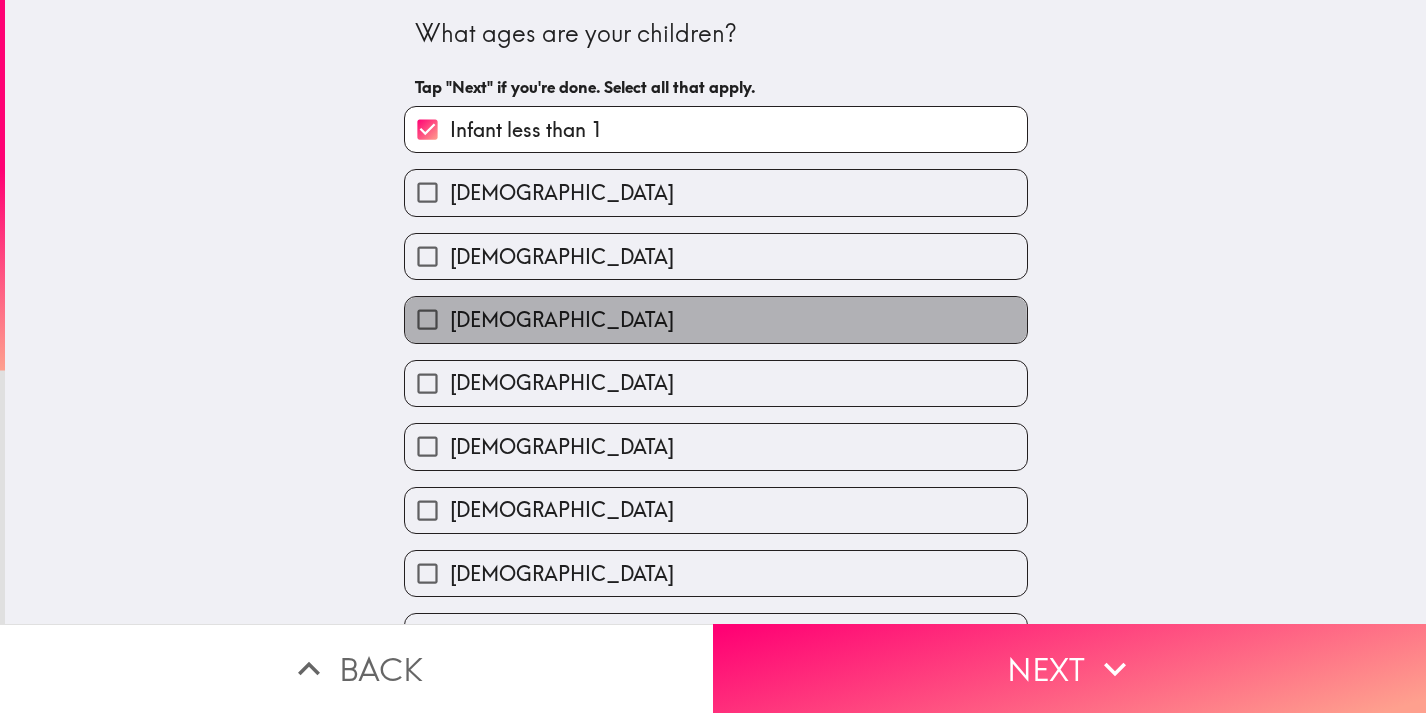 click on "[DEMOGRAPHIC_DATA]" at bounding box center [716, 319] 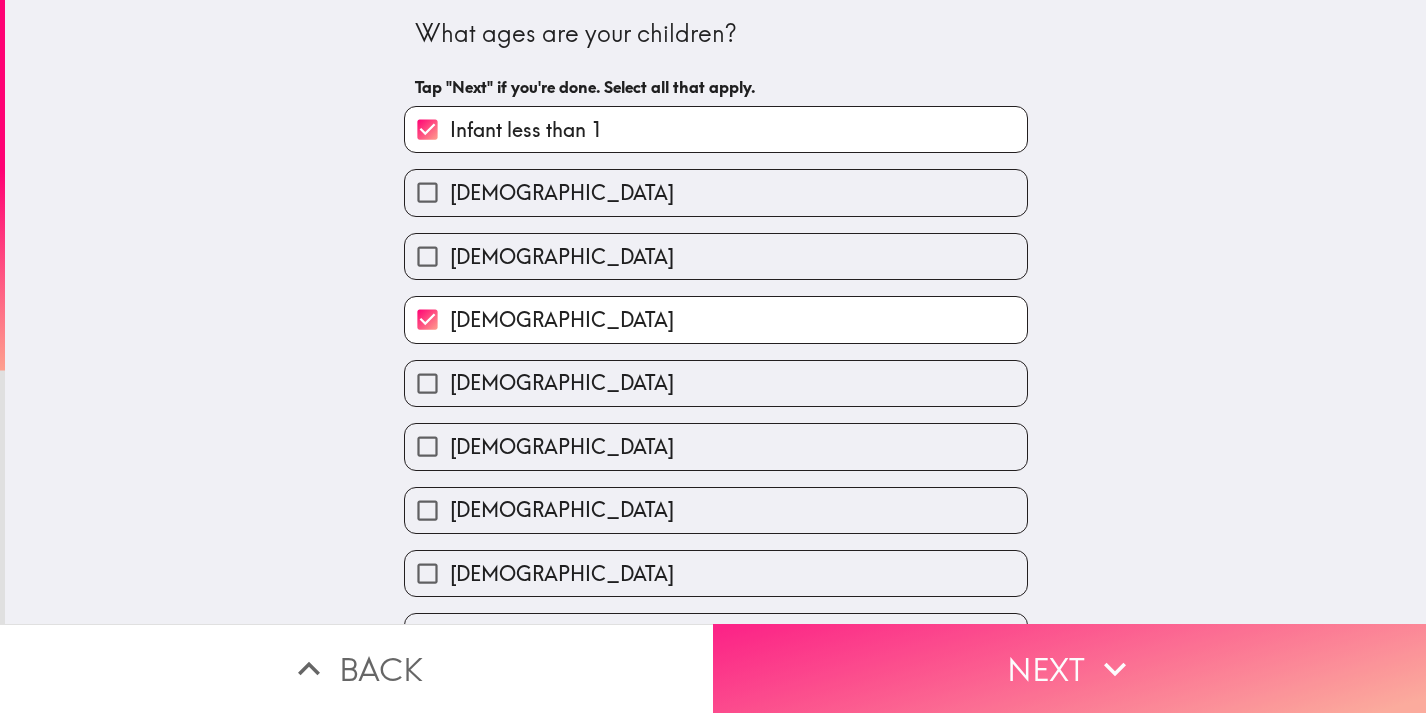 click on "Next" at bounding box center [1069, 668] 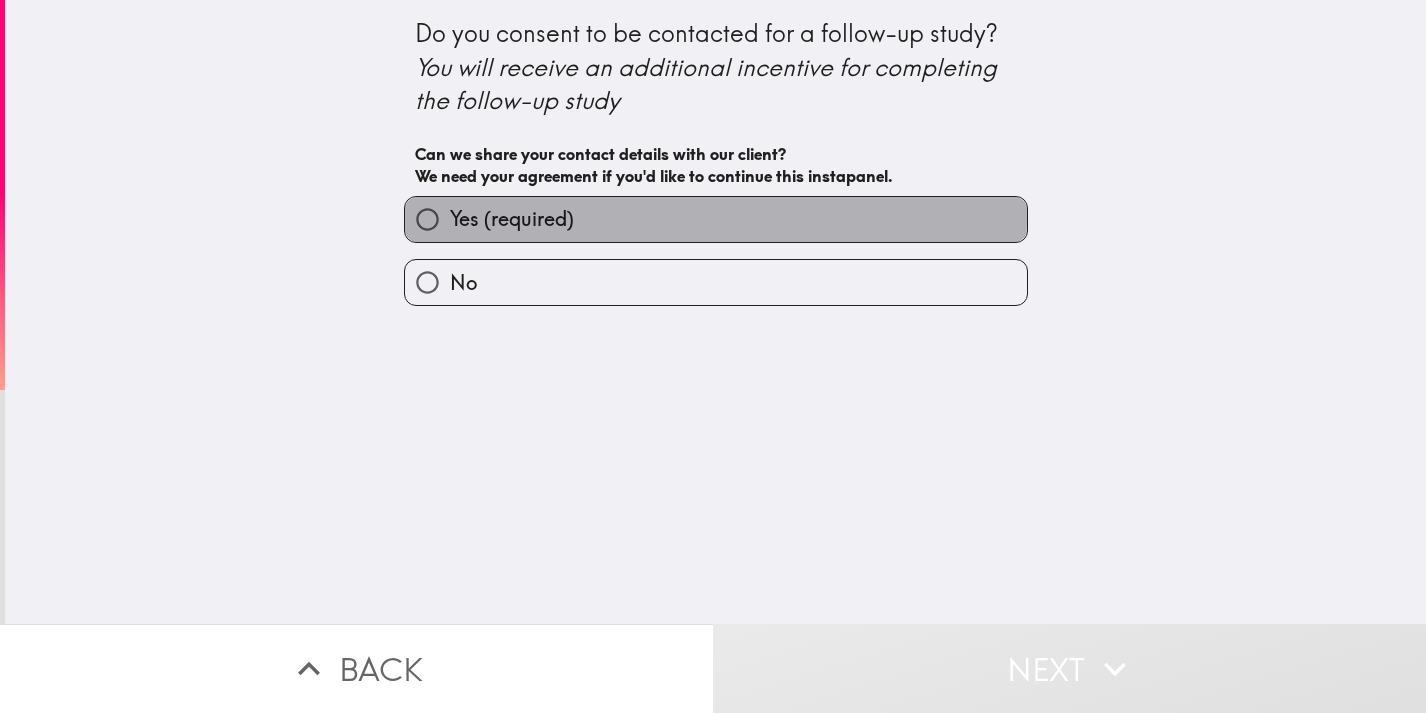 click on "Yes (required)" at bounding box center (716, 219) 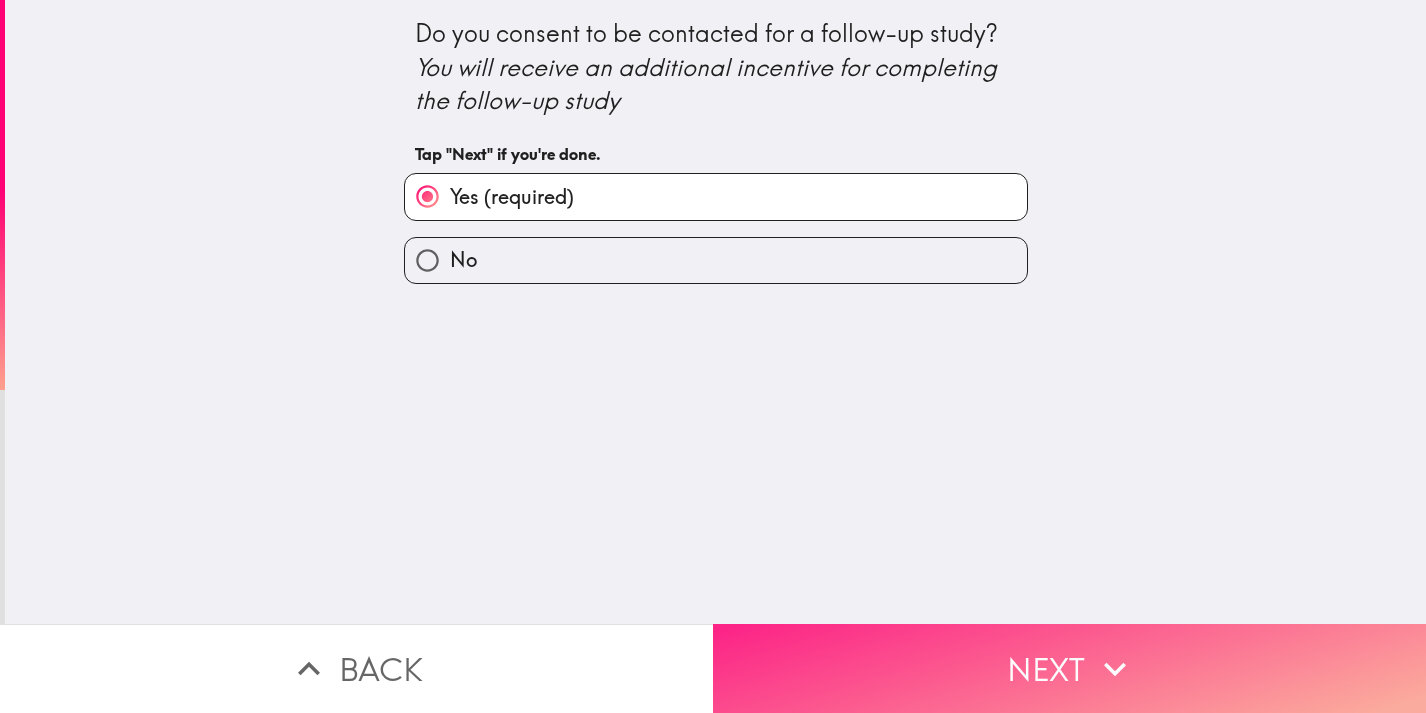 click on "Next" at bounding box center [1069, 668] 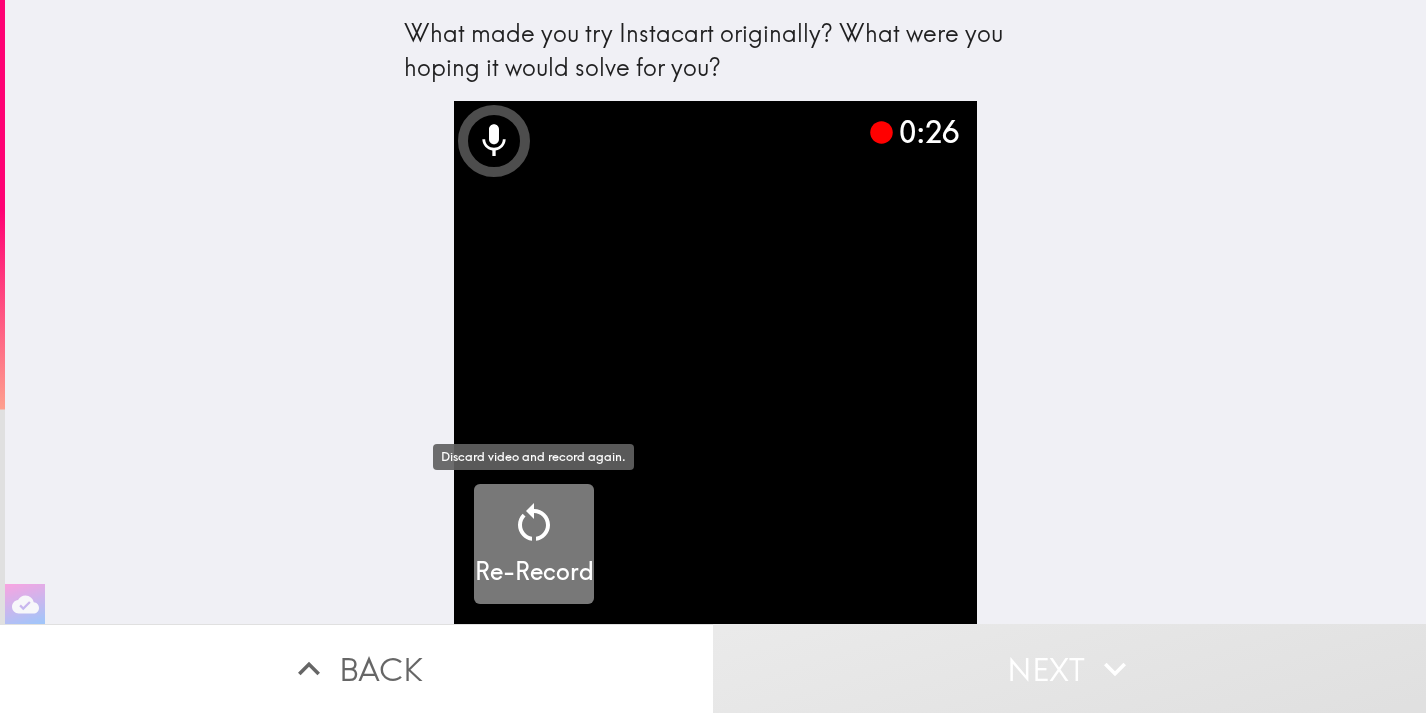 click 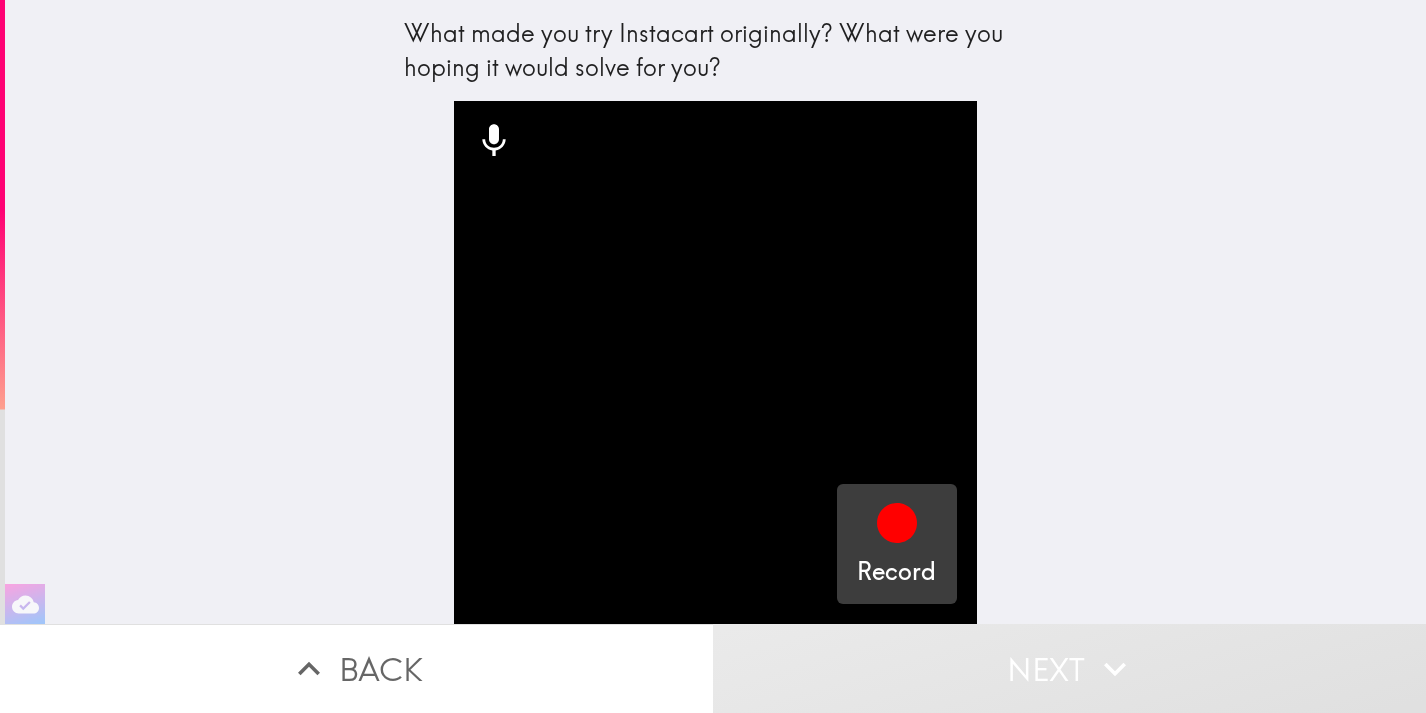 click 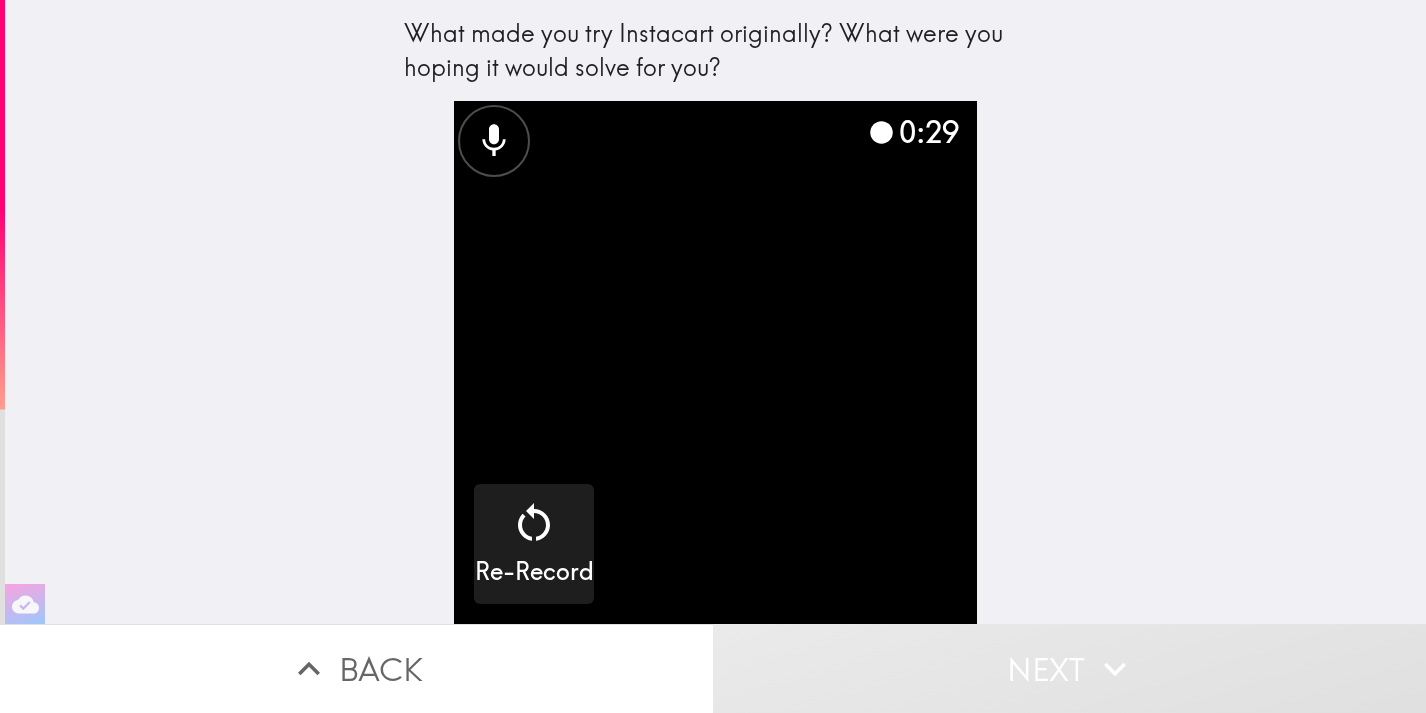 click at bounding box center (715, 362) 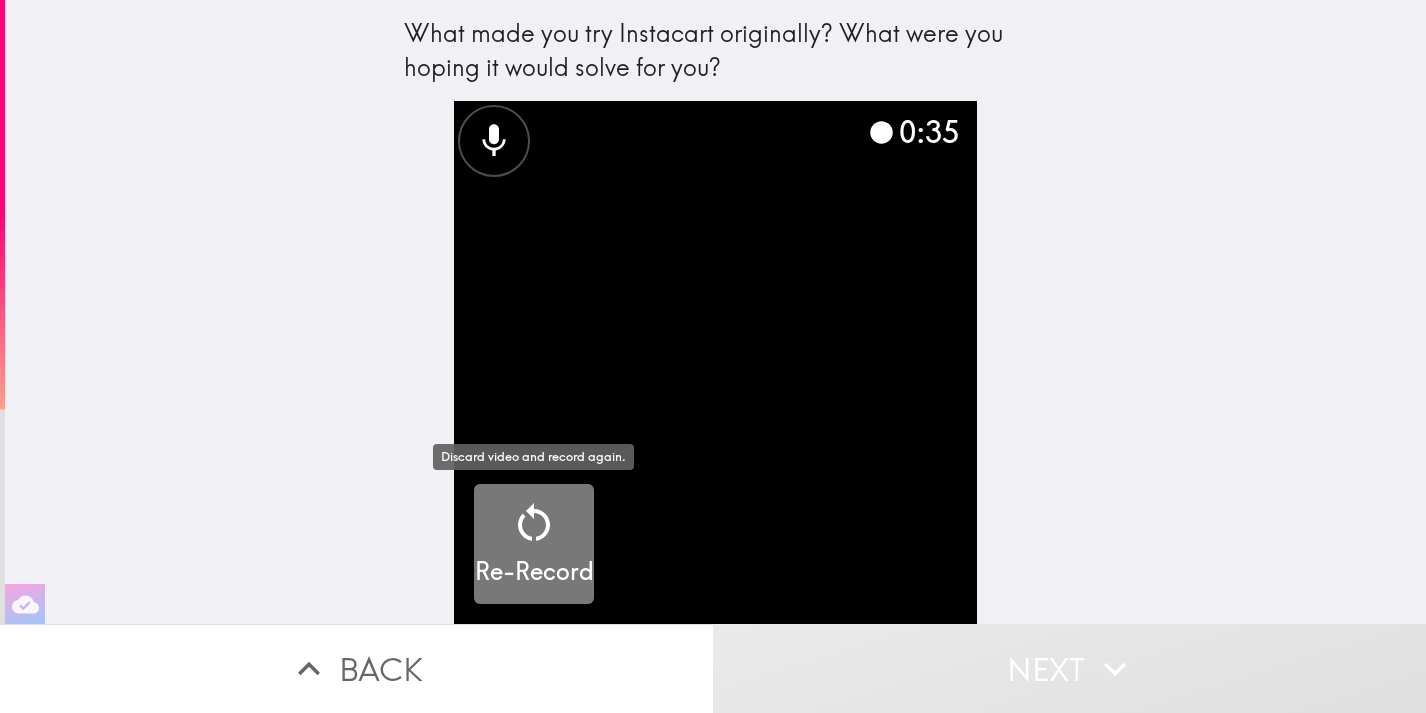 click 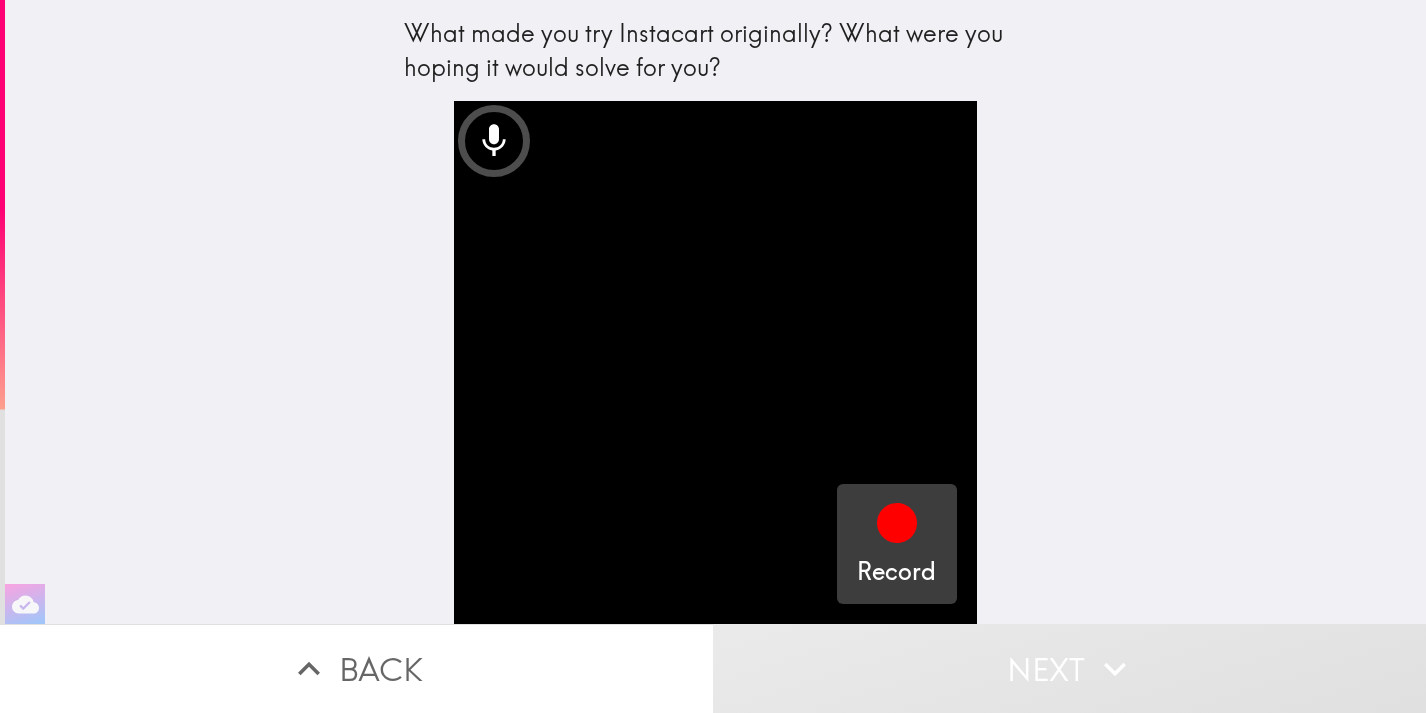 click 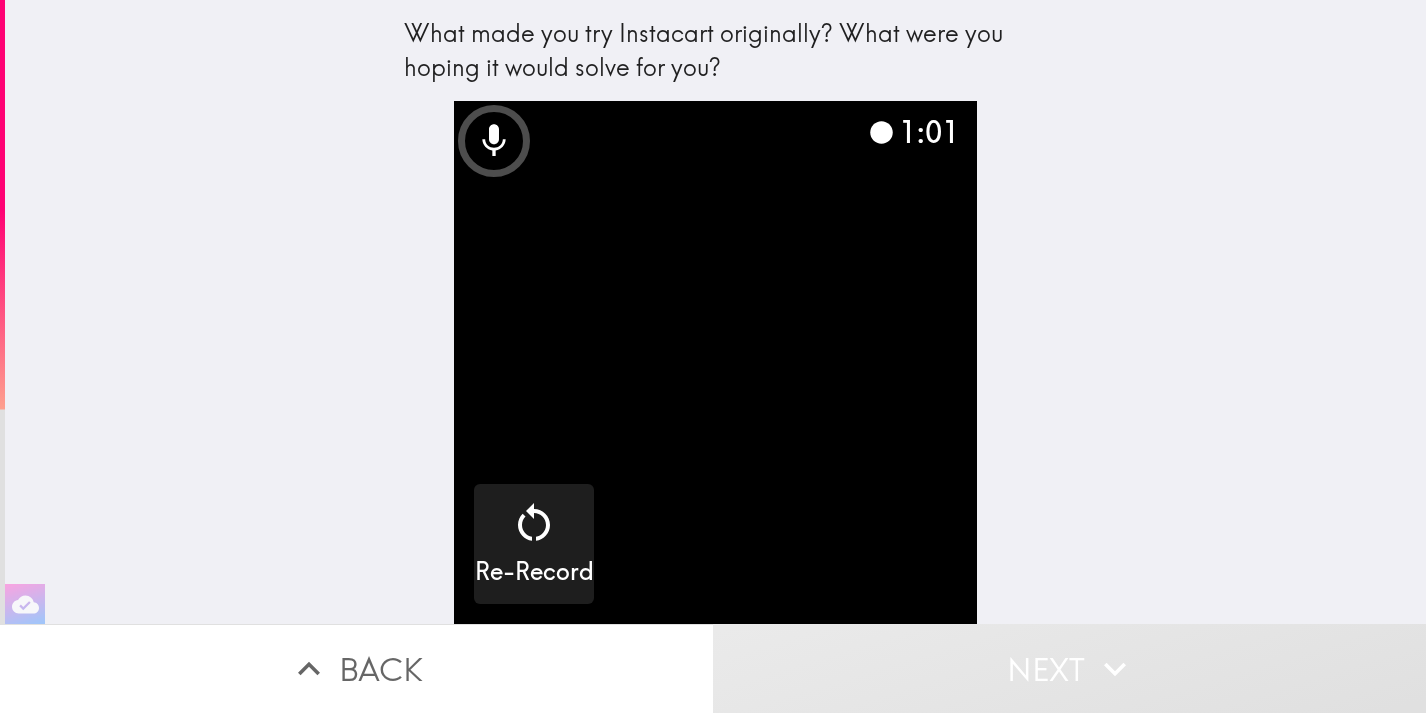 click 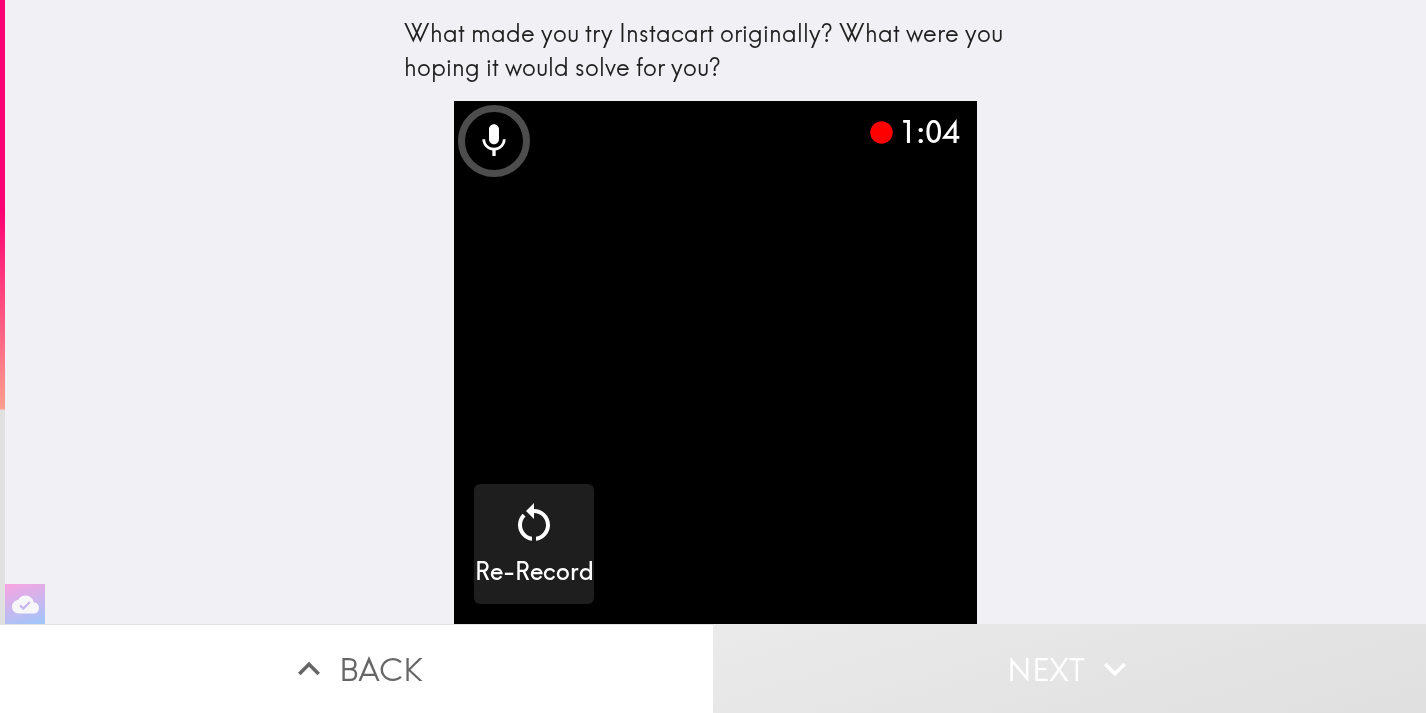 click 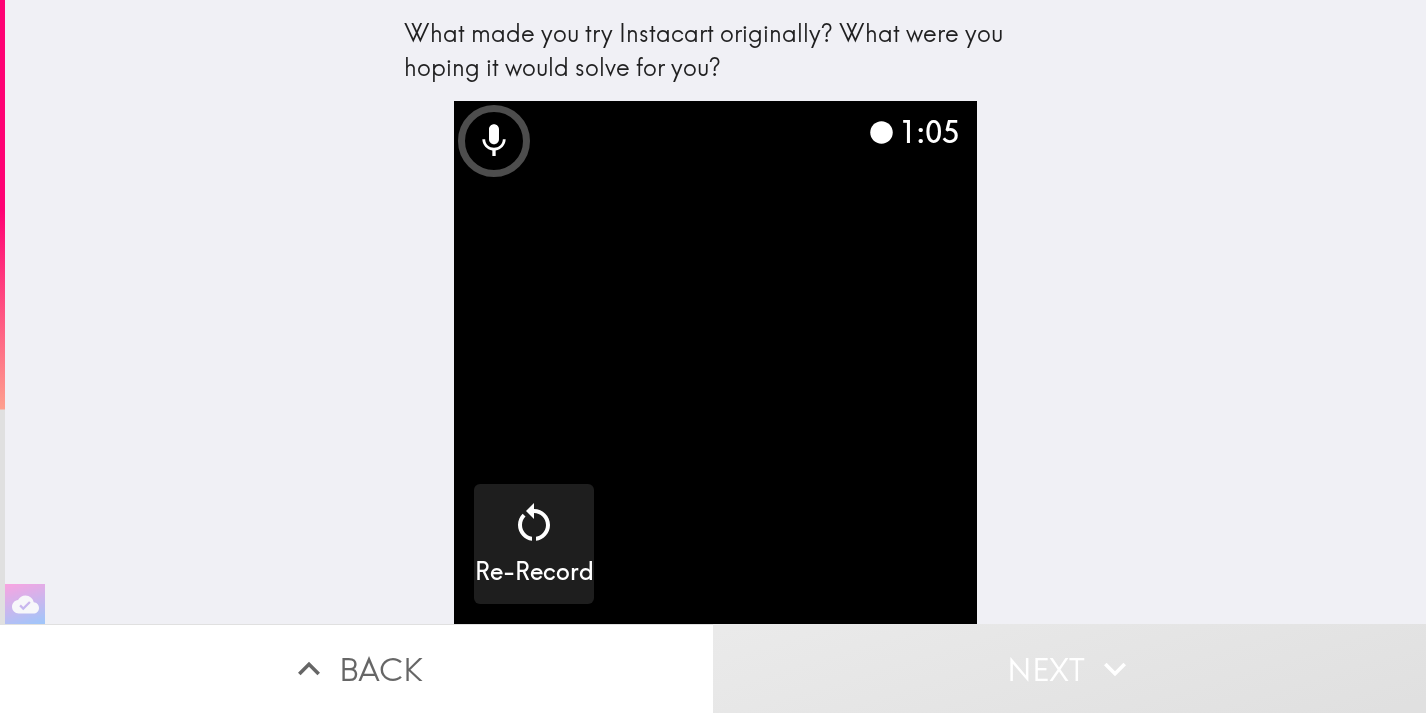 click at bounding box center (715, 362) 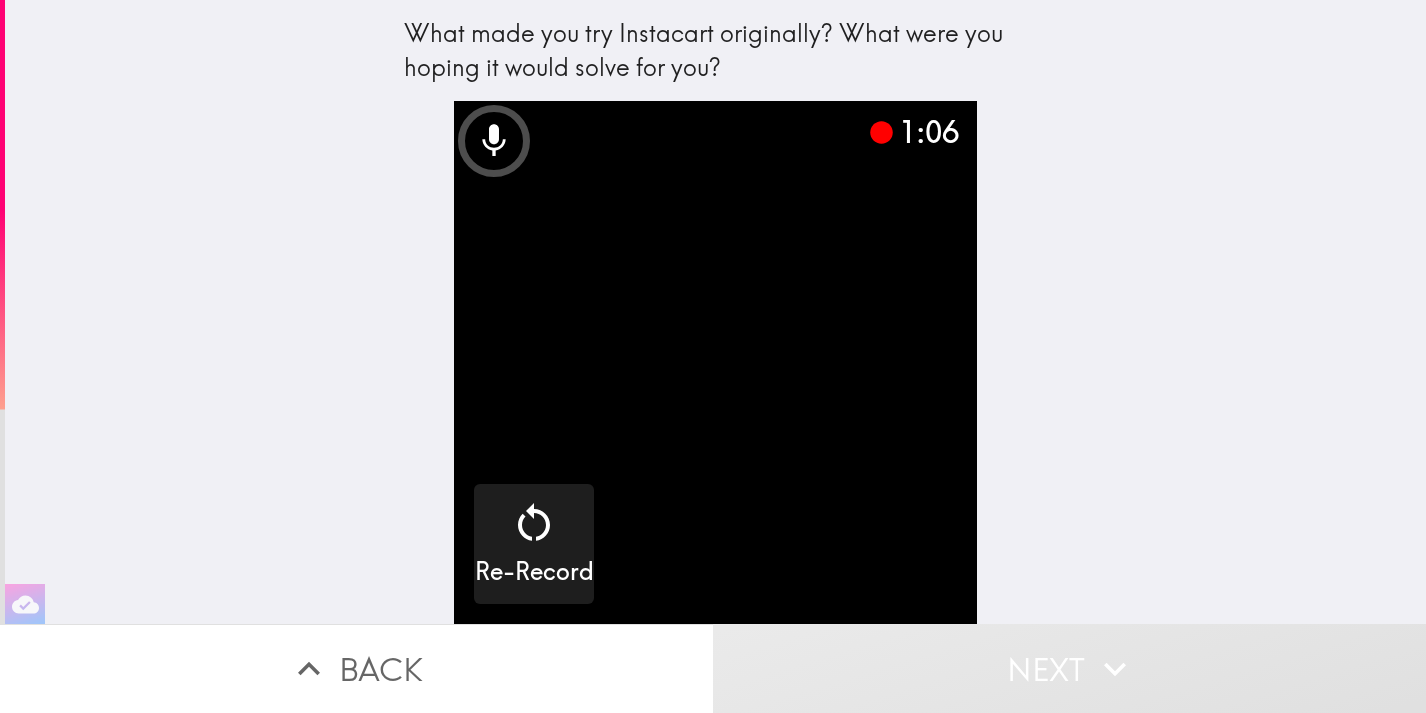 type 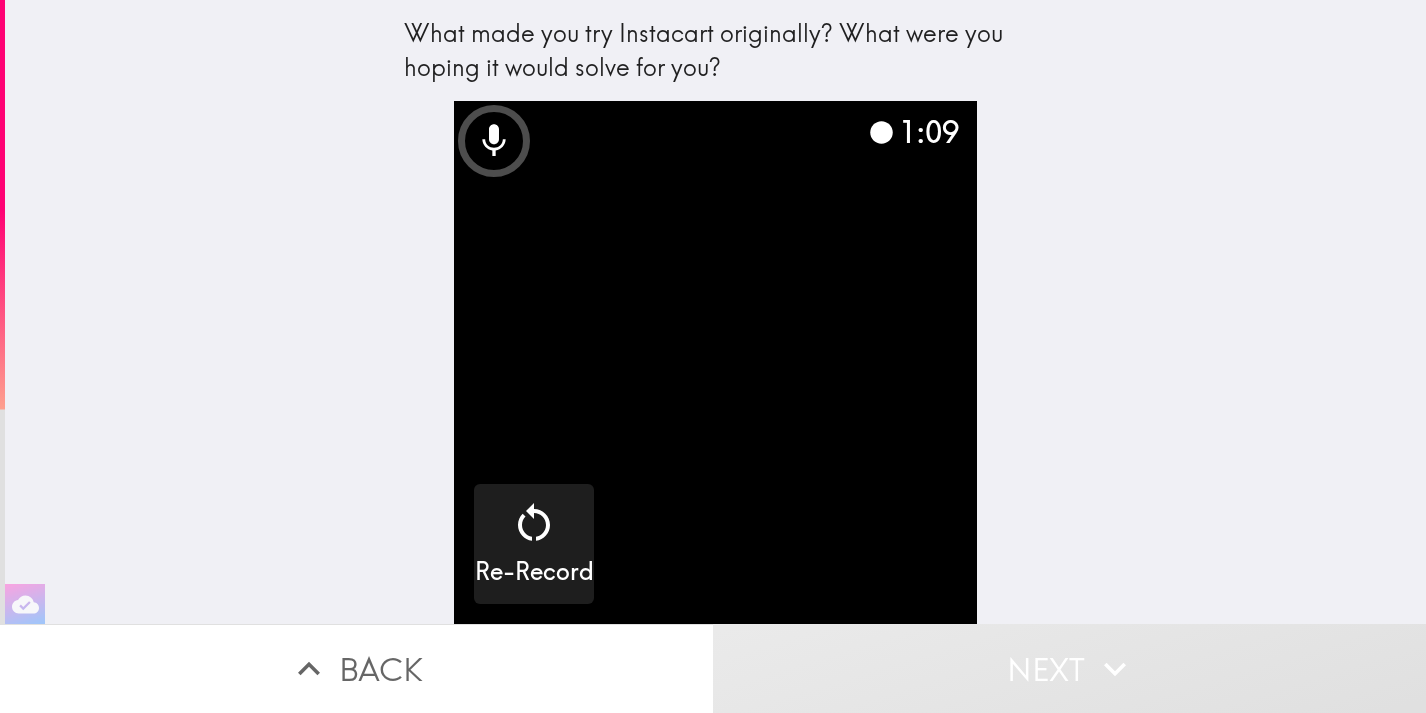 click on "Next" at bounding box center [1069, 668] 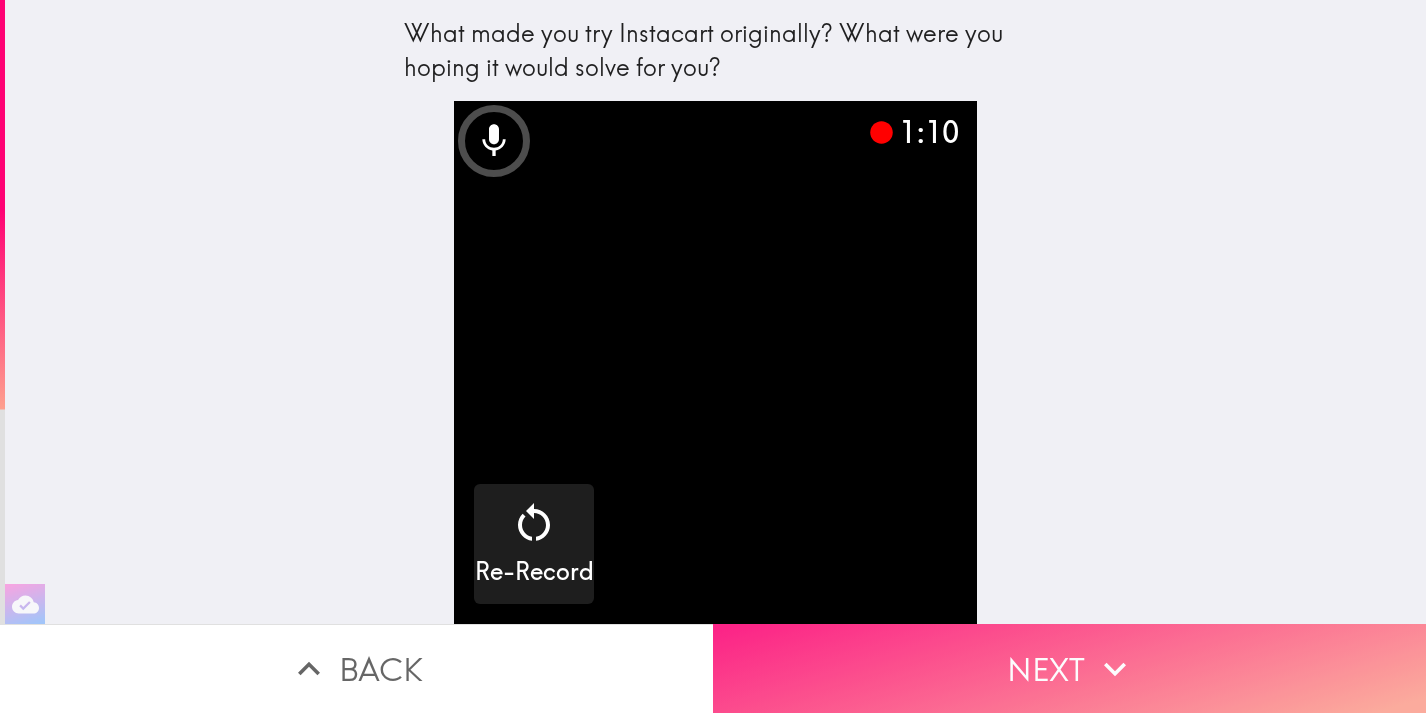 click on "Next" at bounding box center [1069, 668] 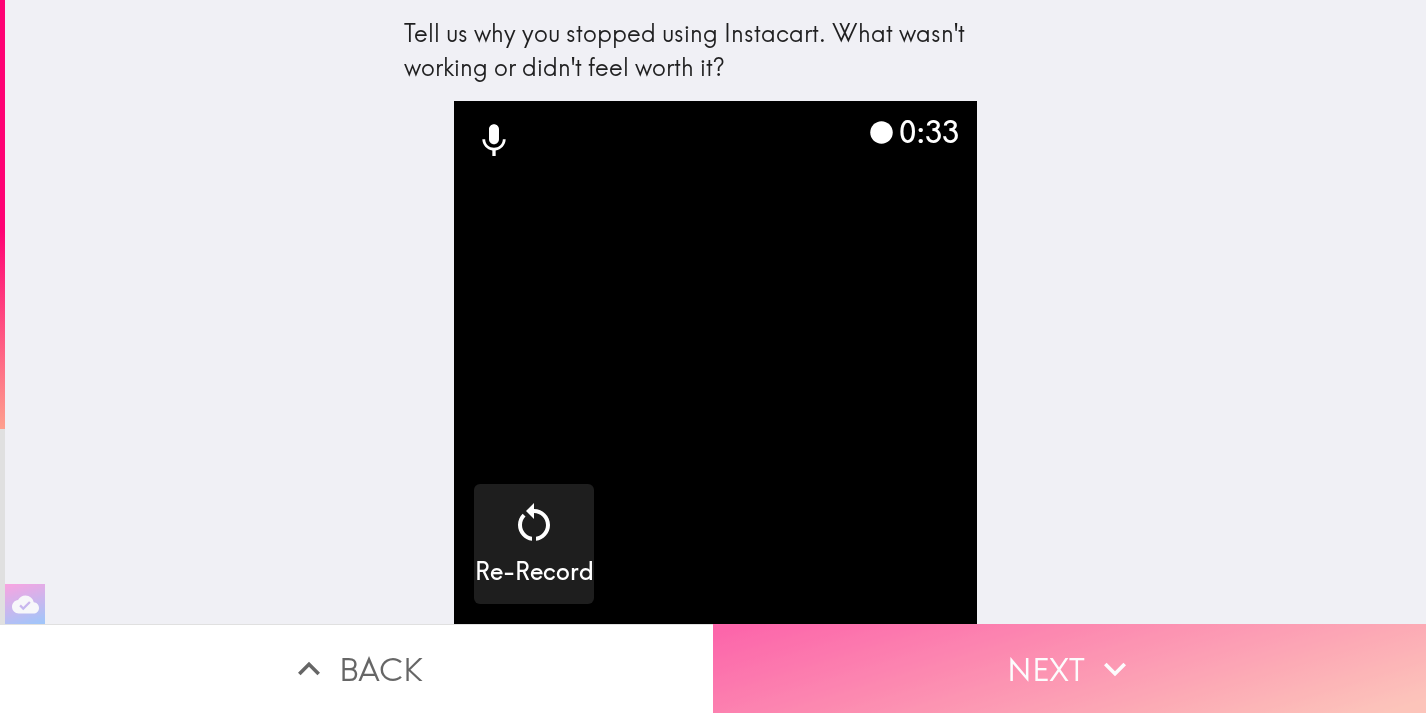 click 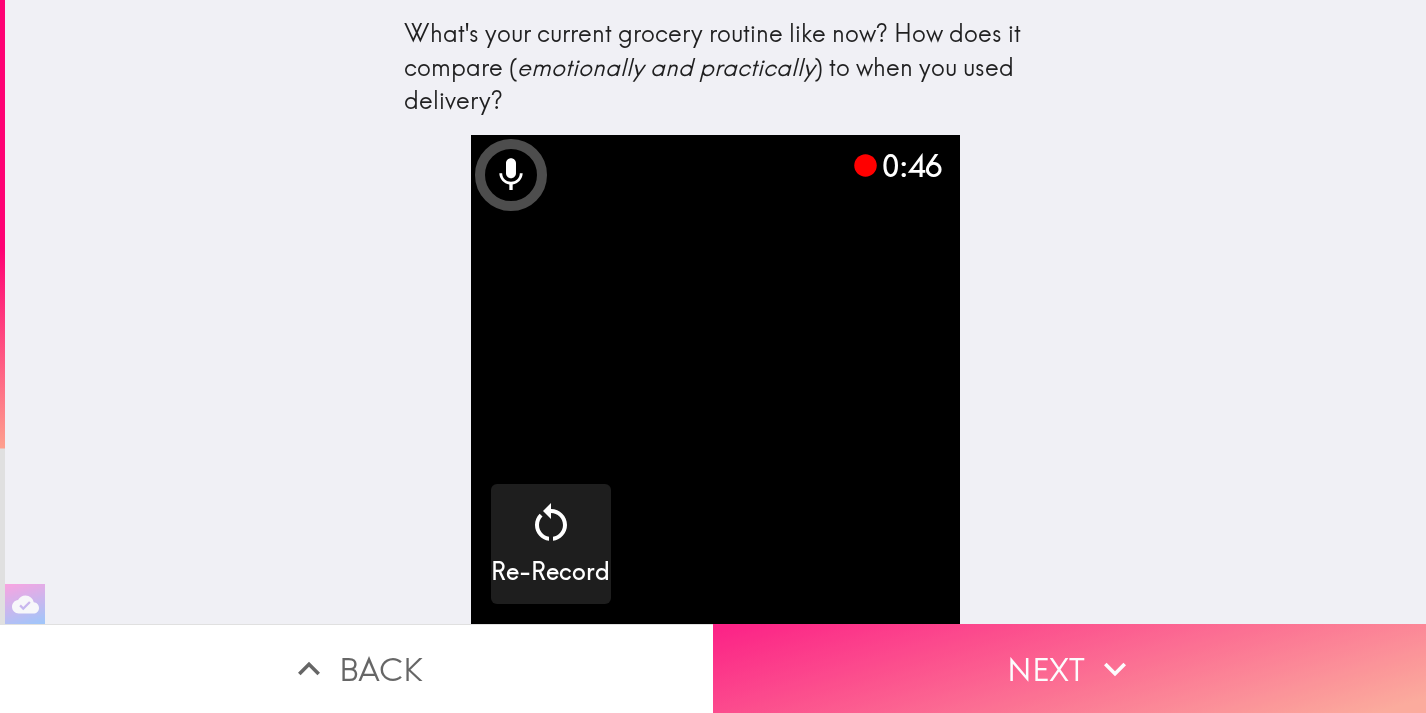 click 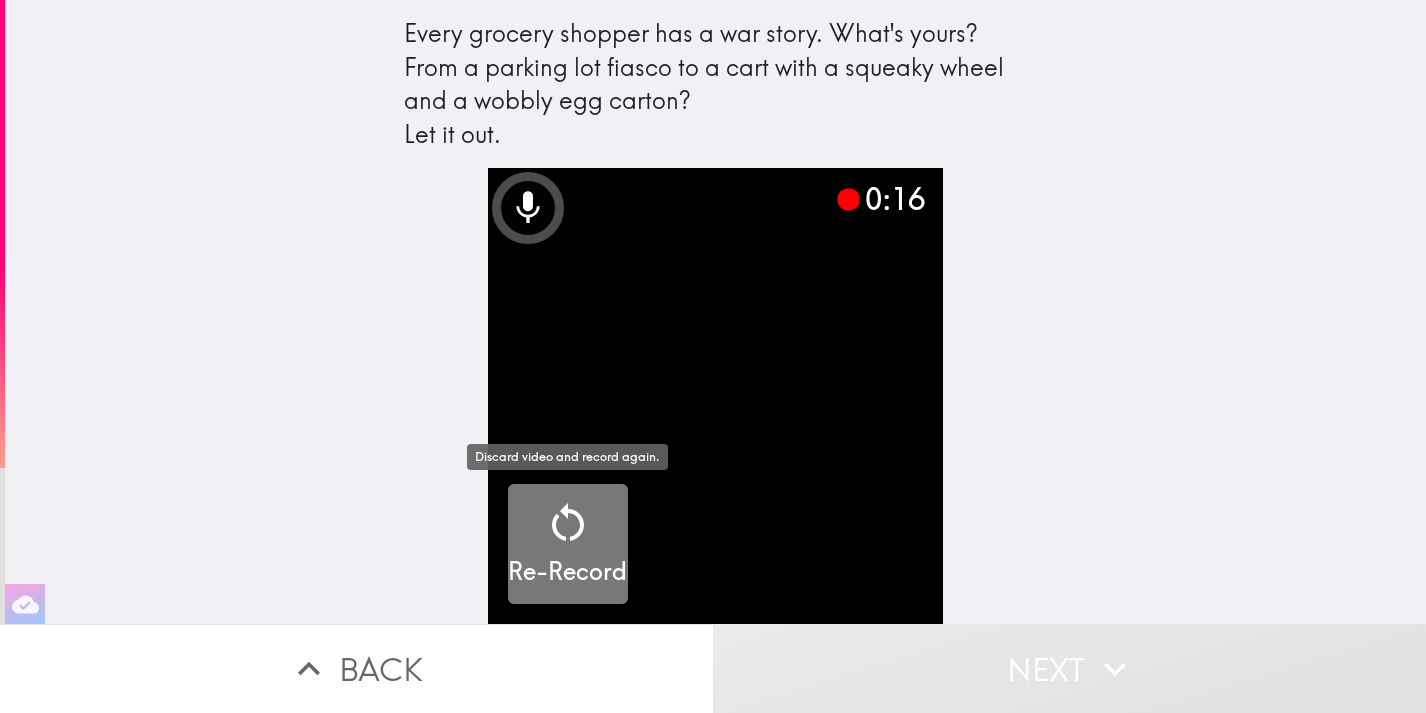 click 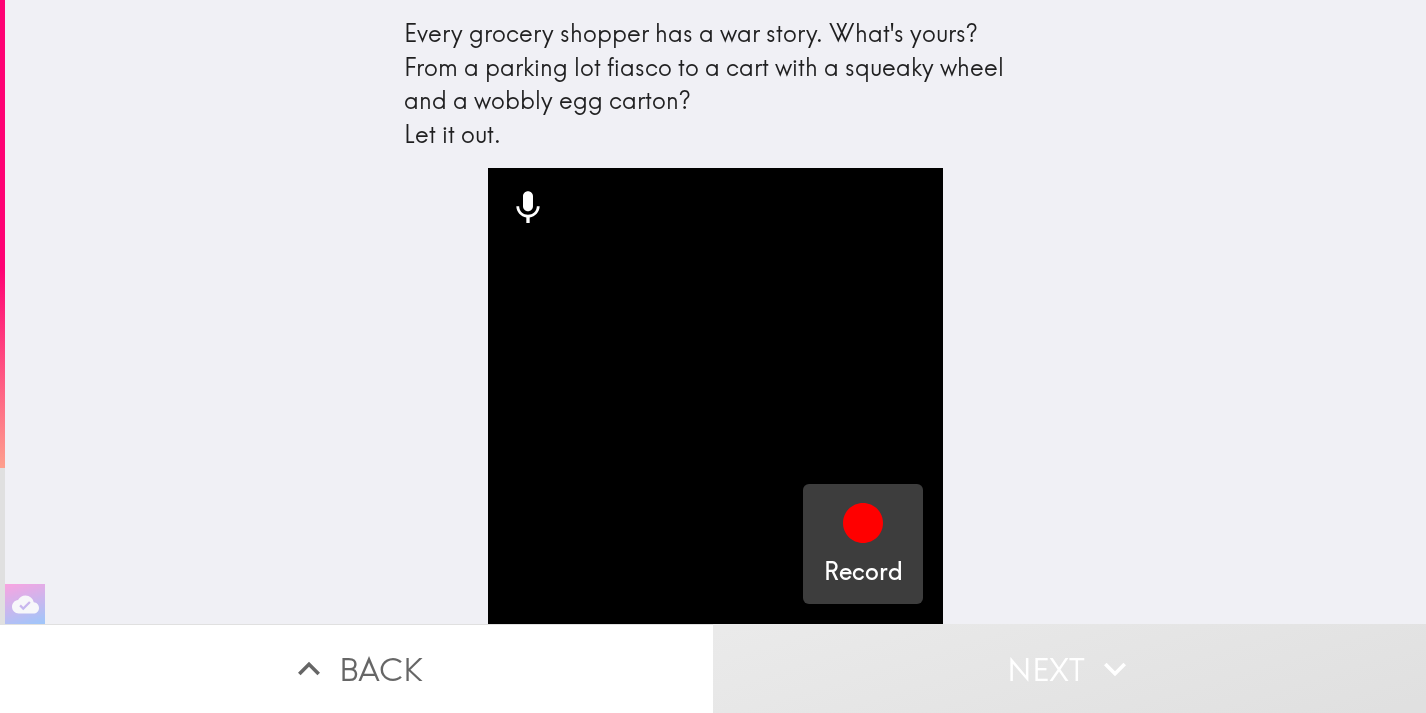click on "Record" at bounding box center (863, 572) 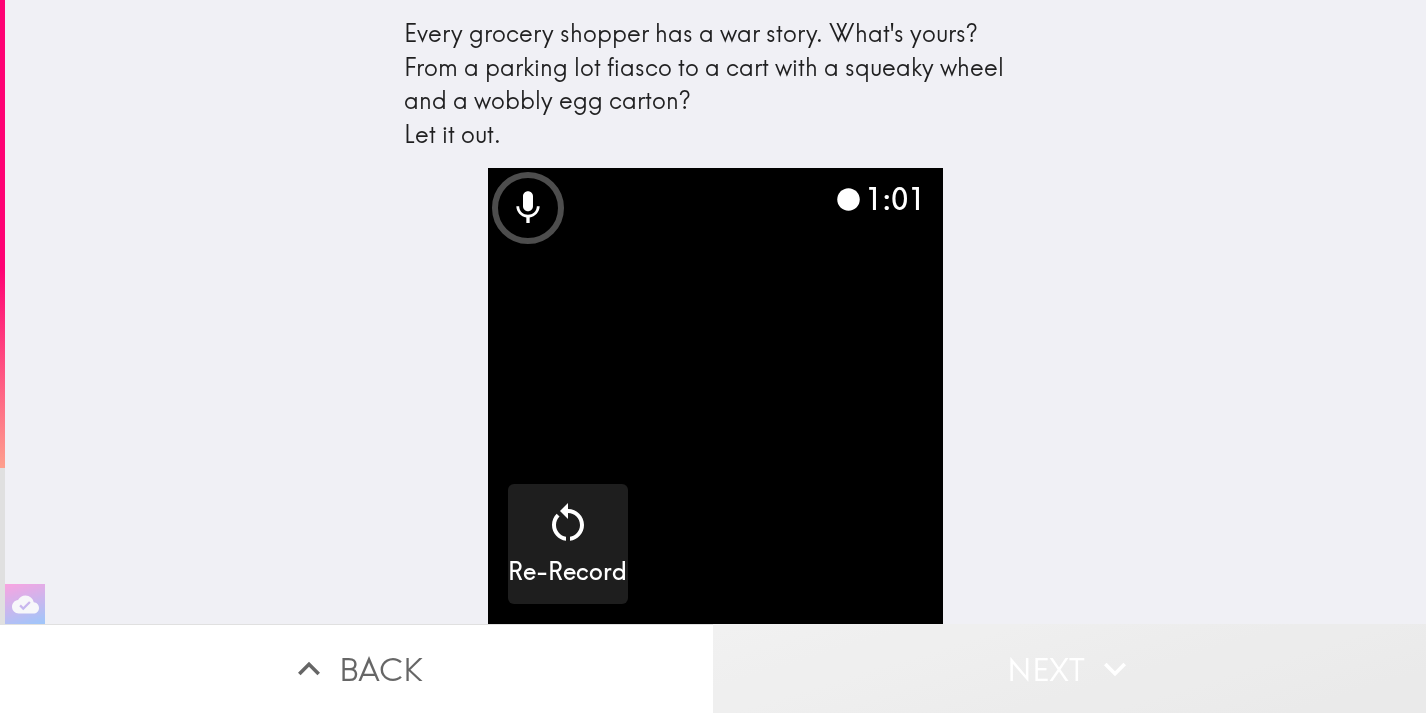 click 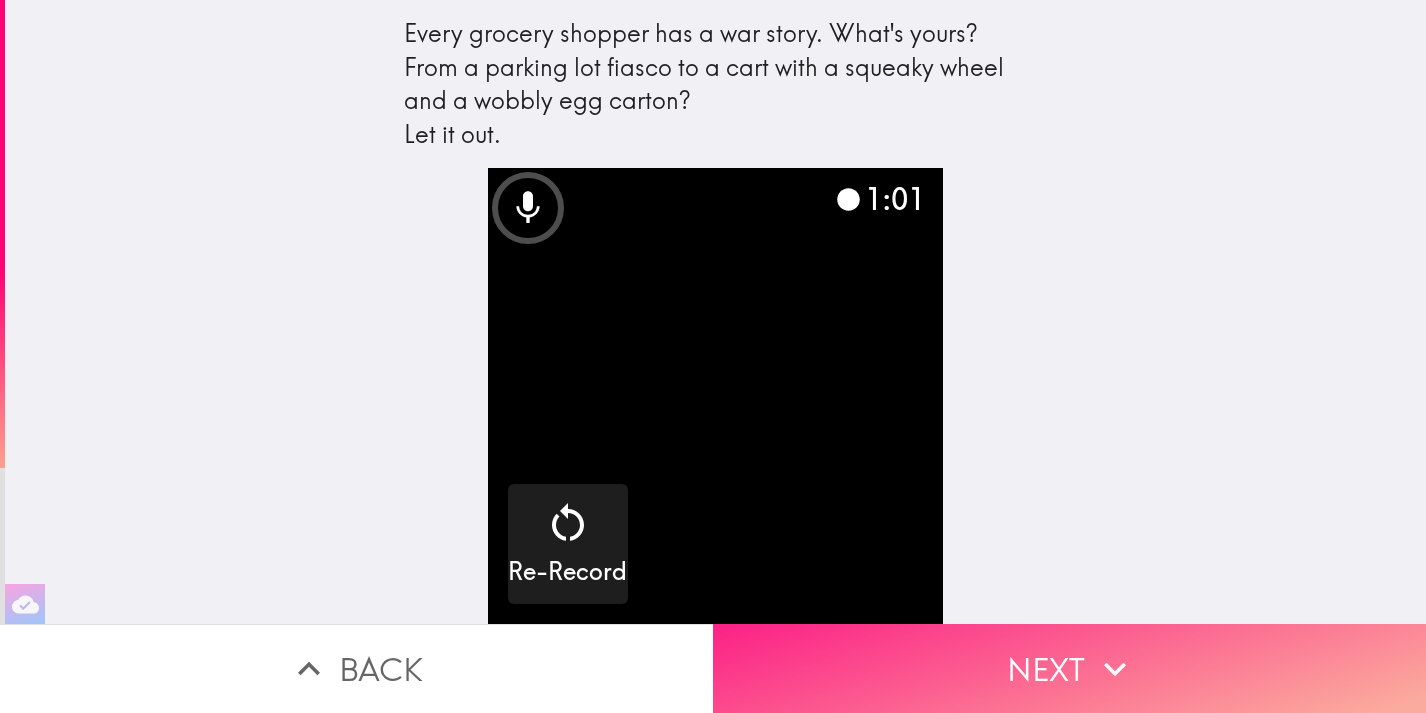 click 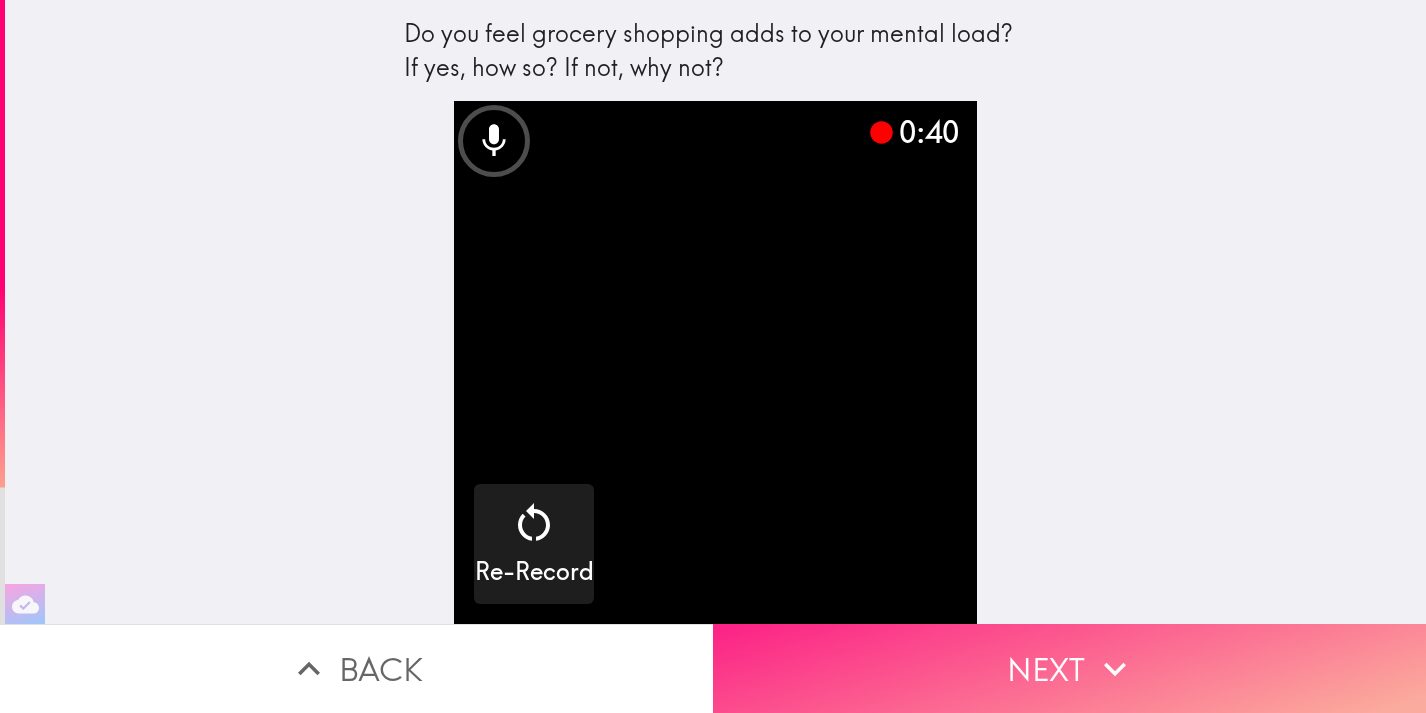 click on "Next" at bounding box center (1069, 668) 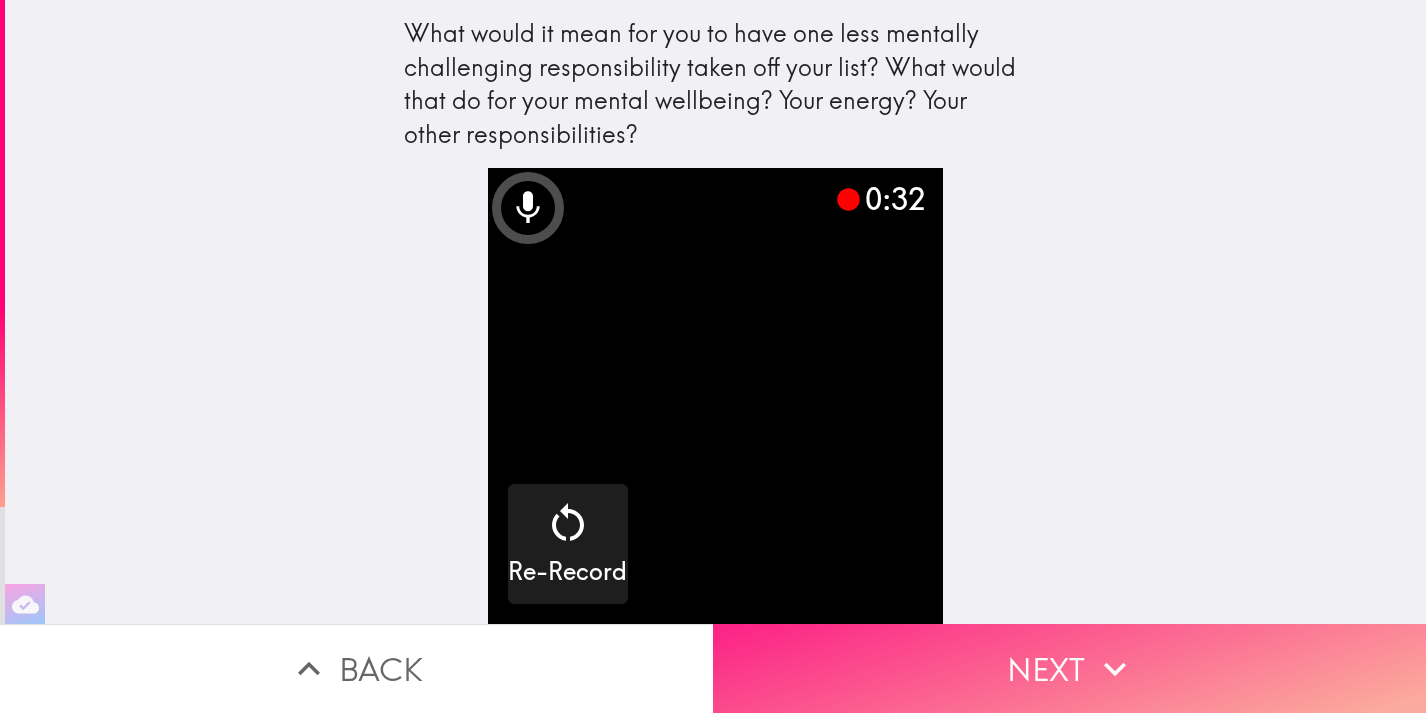 click 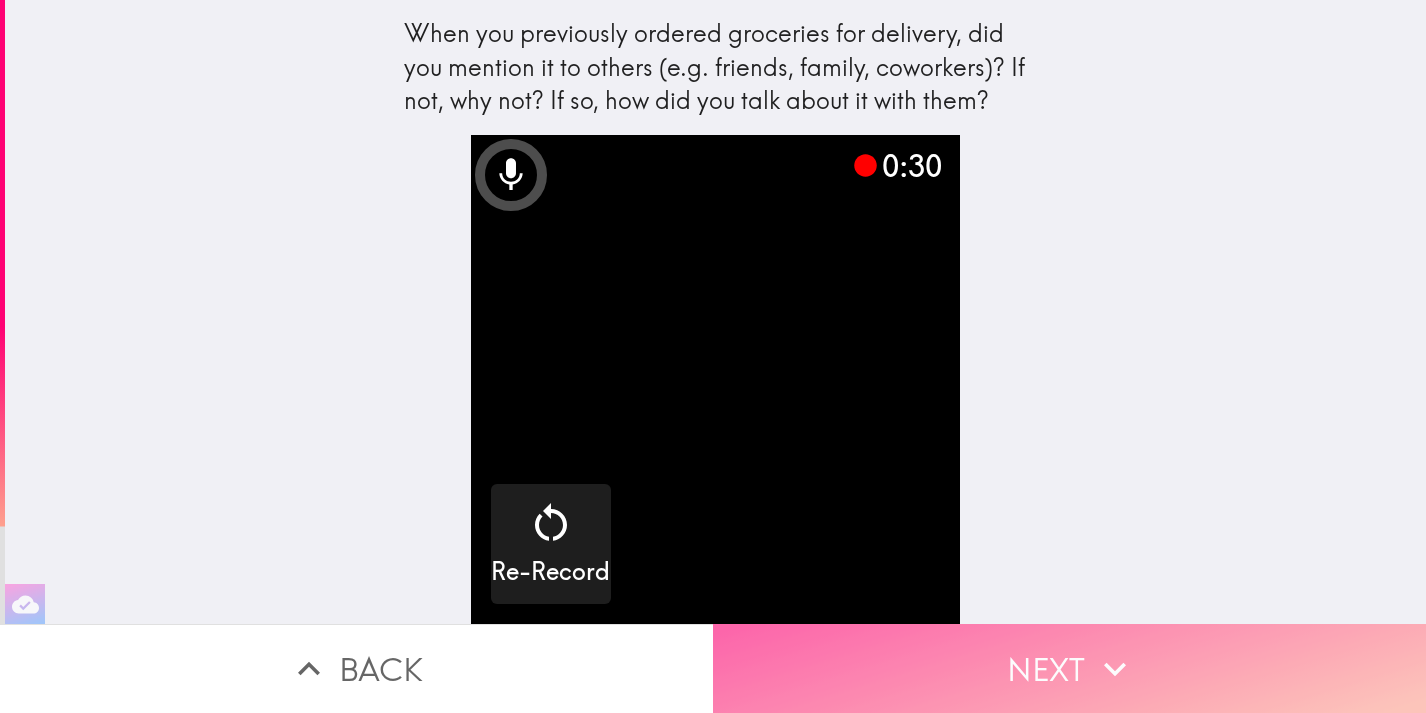 click 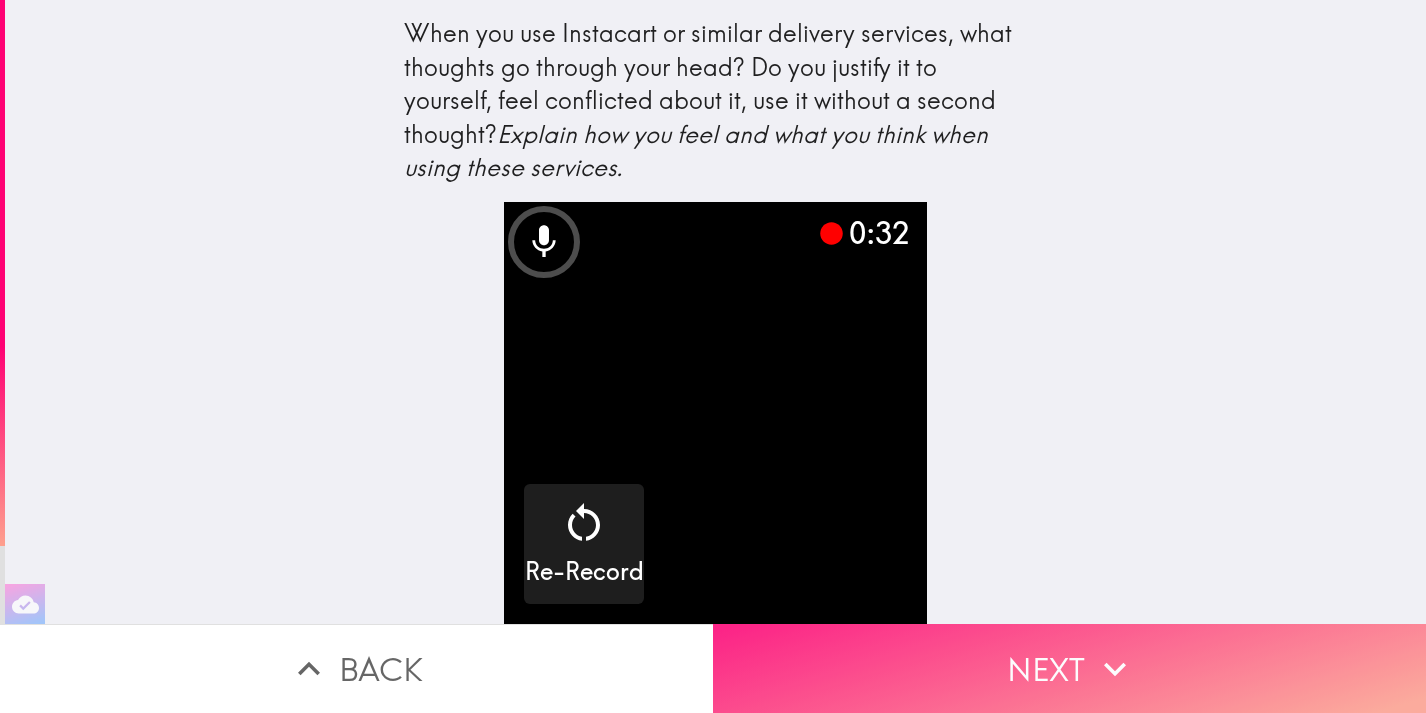 click on "Next" at bounding box center (1069, 668) 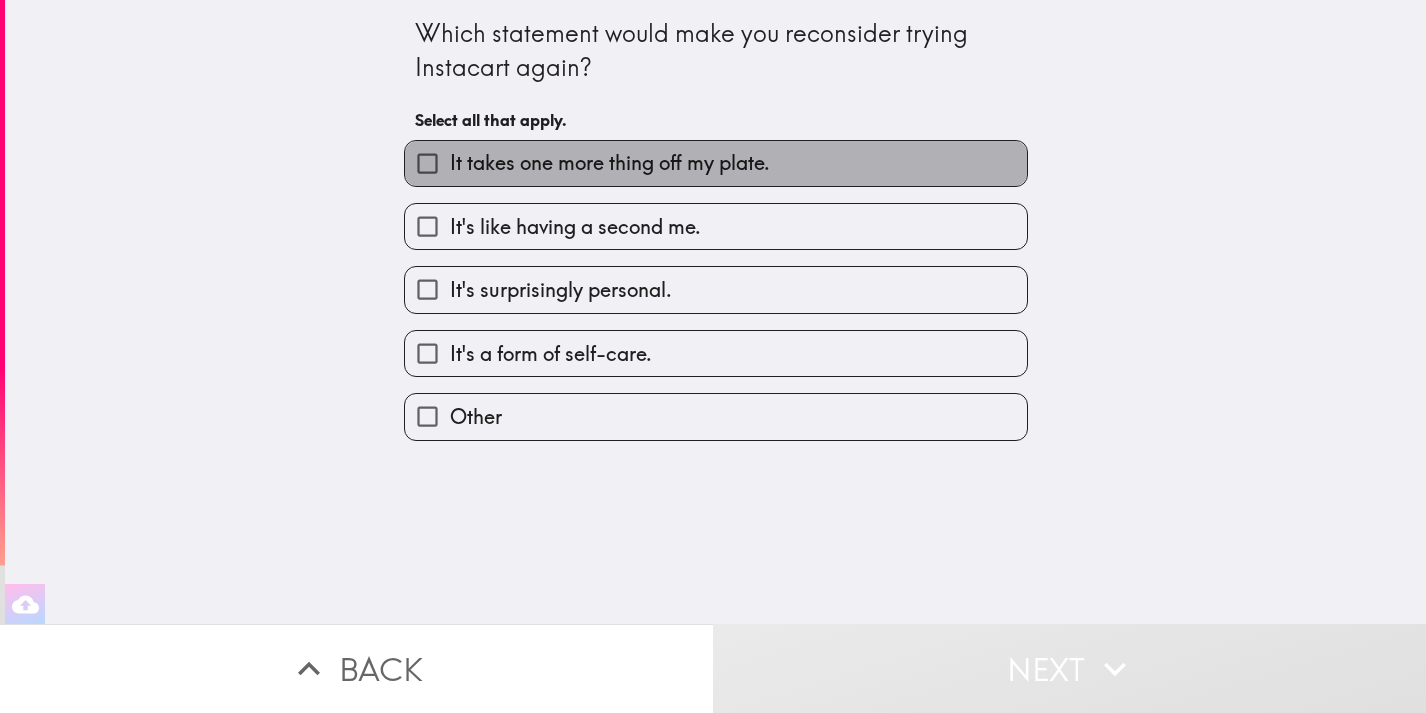 click on "It takes one more thing off my plate." at bounding box center [610, 163] 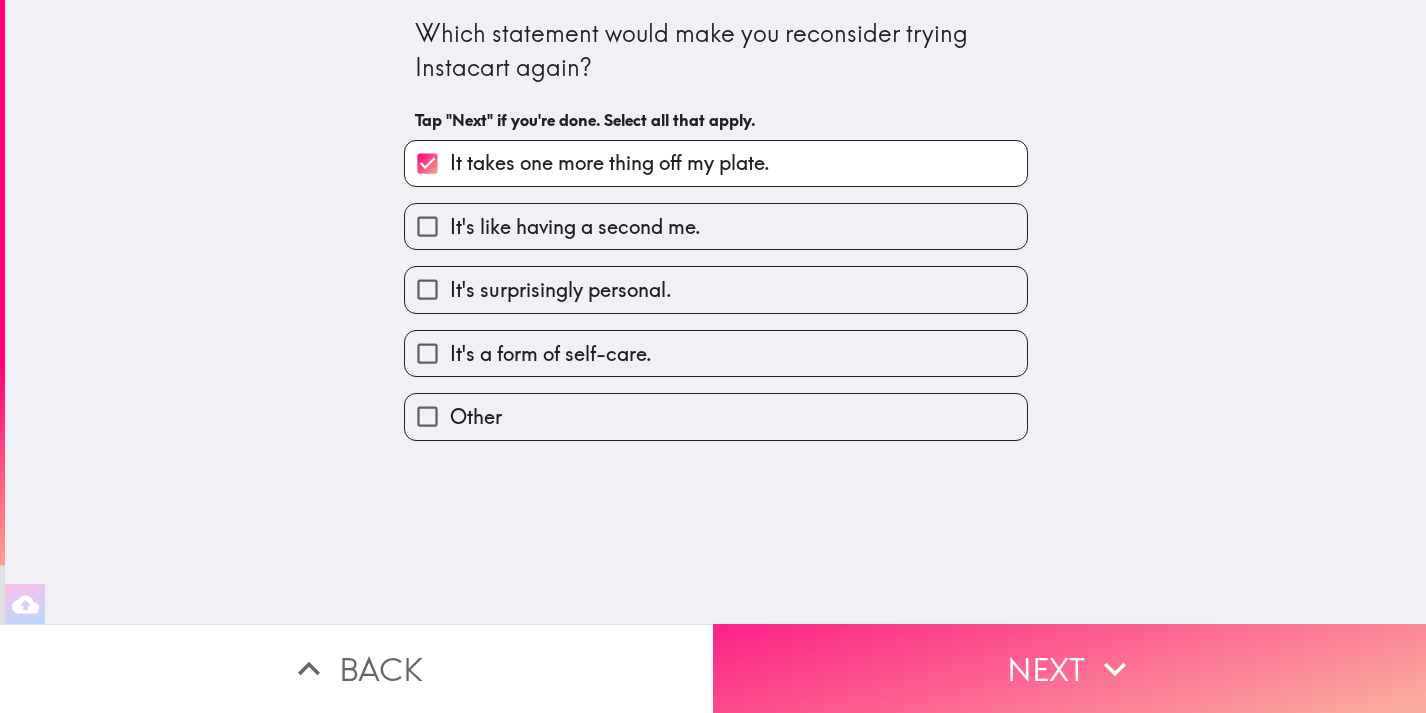 click on "Next" at bounding box center [1069, 668] 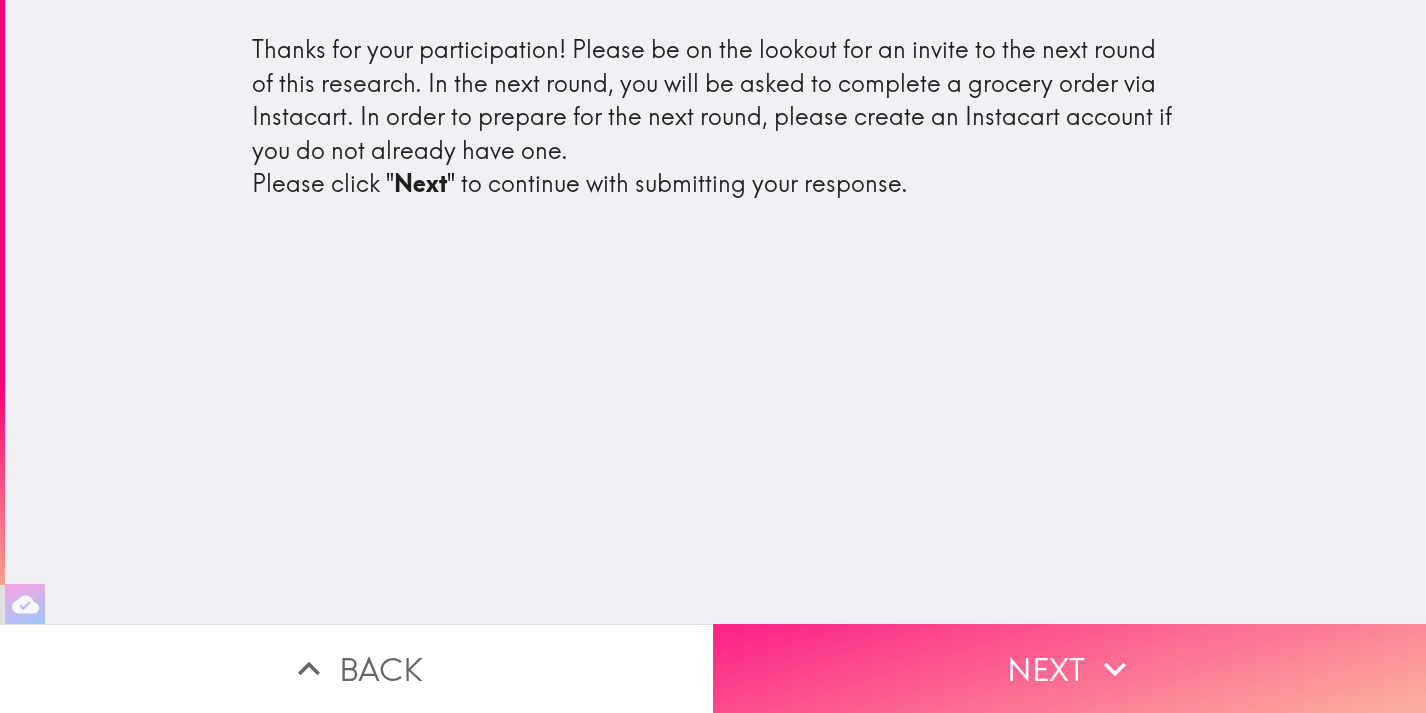 click 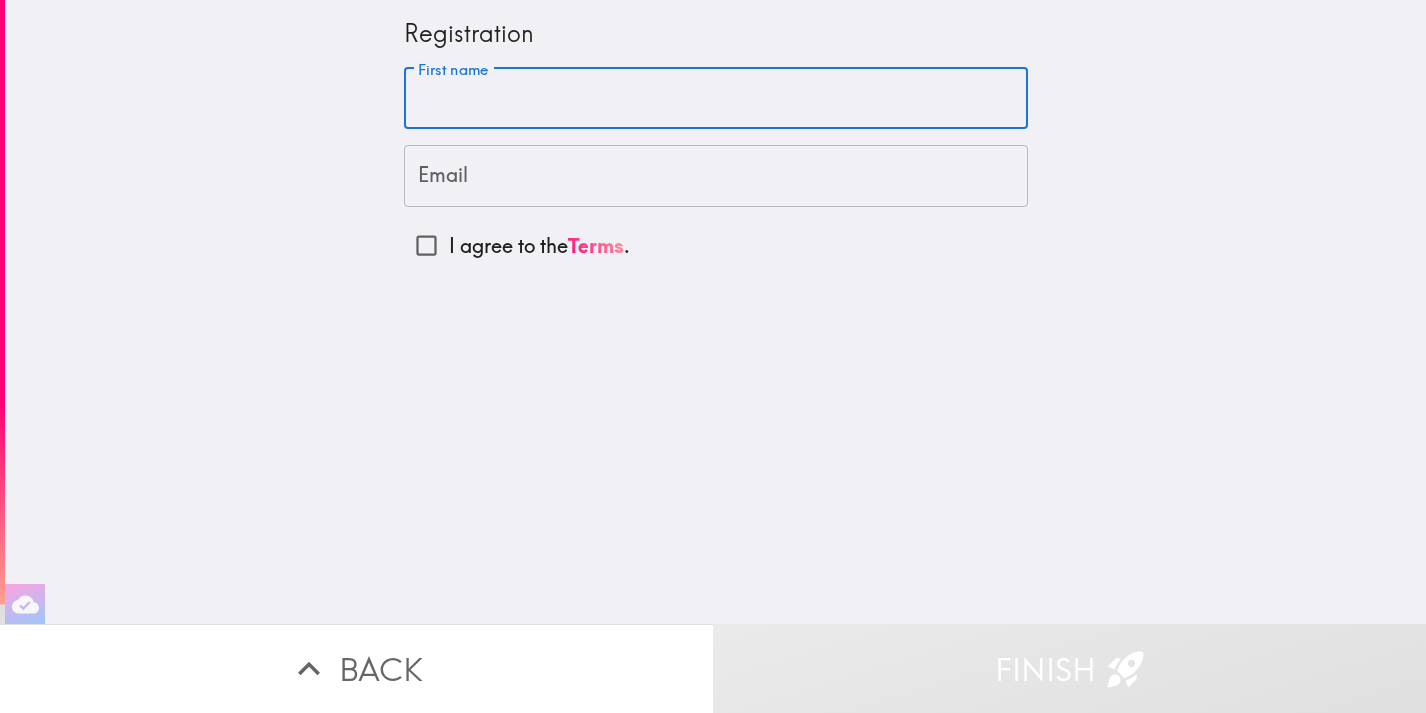 click on "First name" at bounding box center (716, 99) 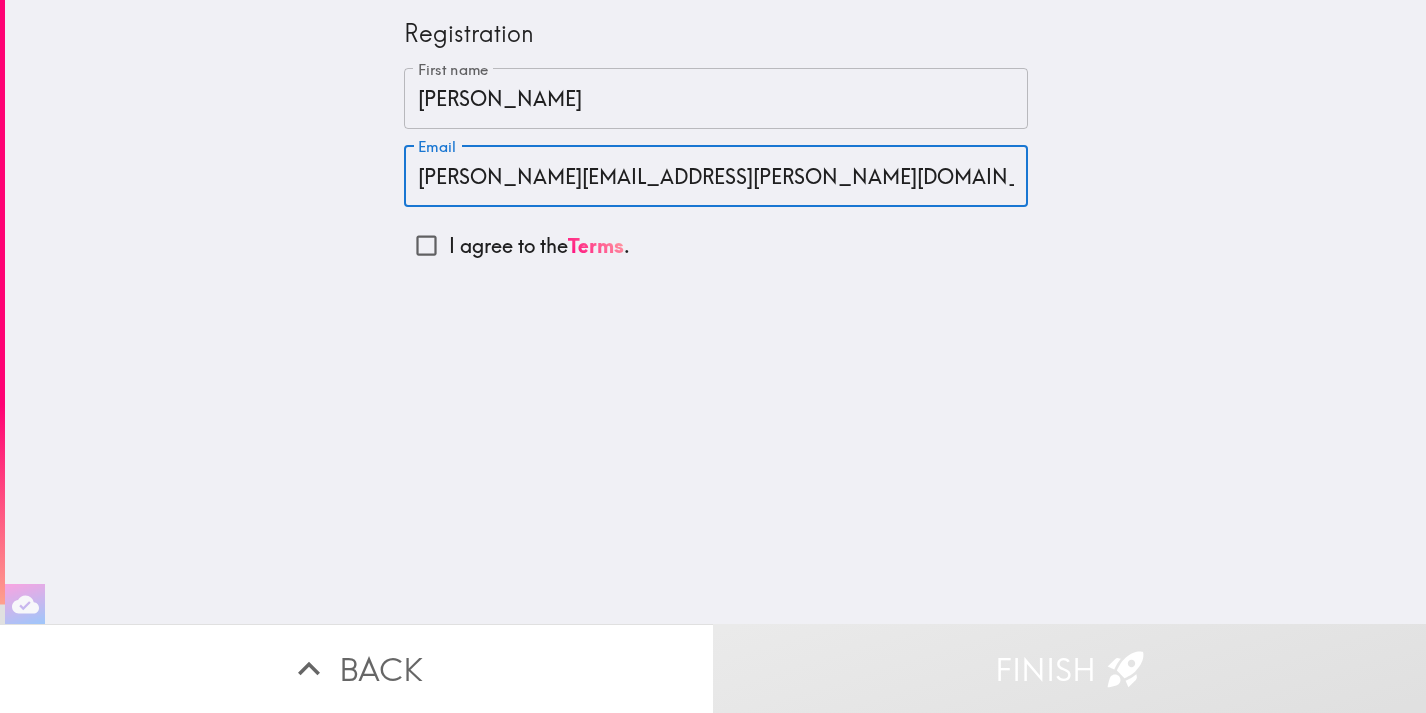 drag, startPoint x: 466, startPoint y: 176, endPoint x: 729, endPoint y: 196, distance: 263.75937 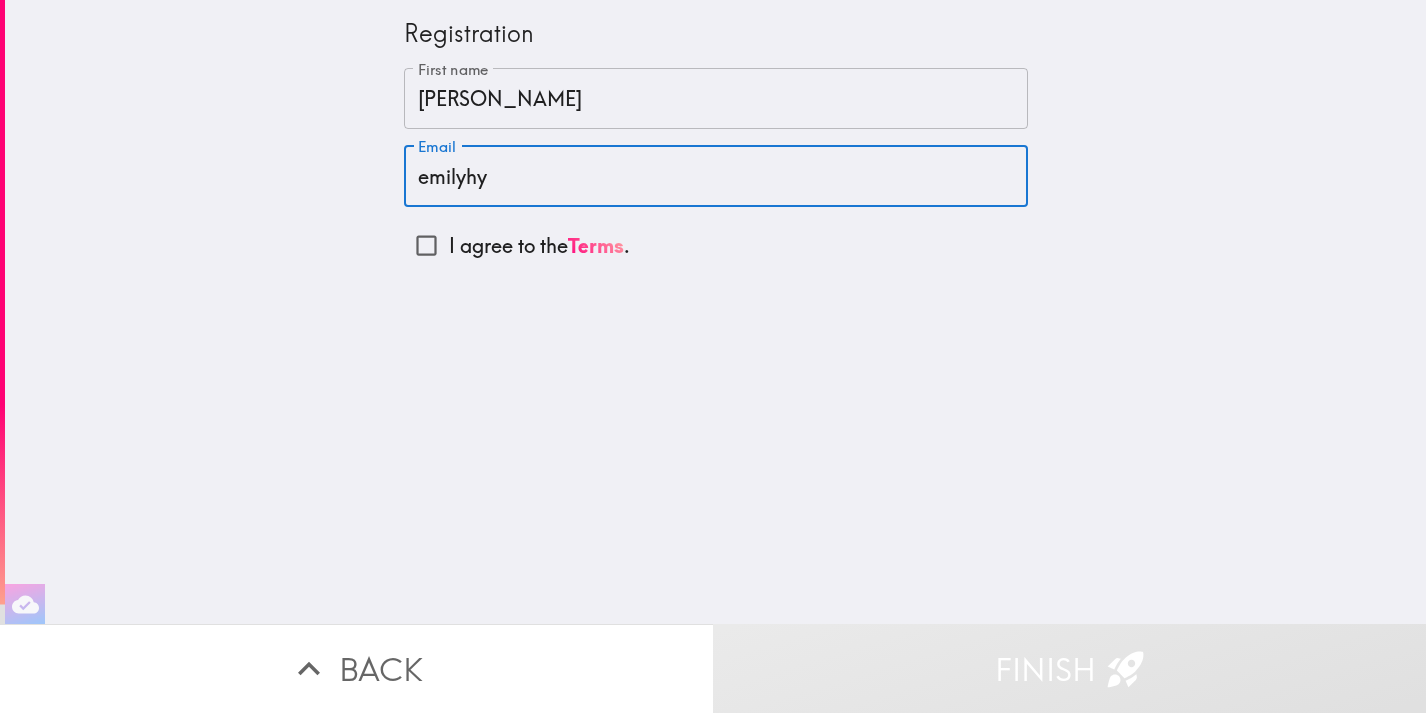 type on "[EMAIL_ADDRESS][DOMAIN_NAME]" 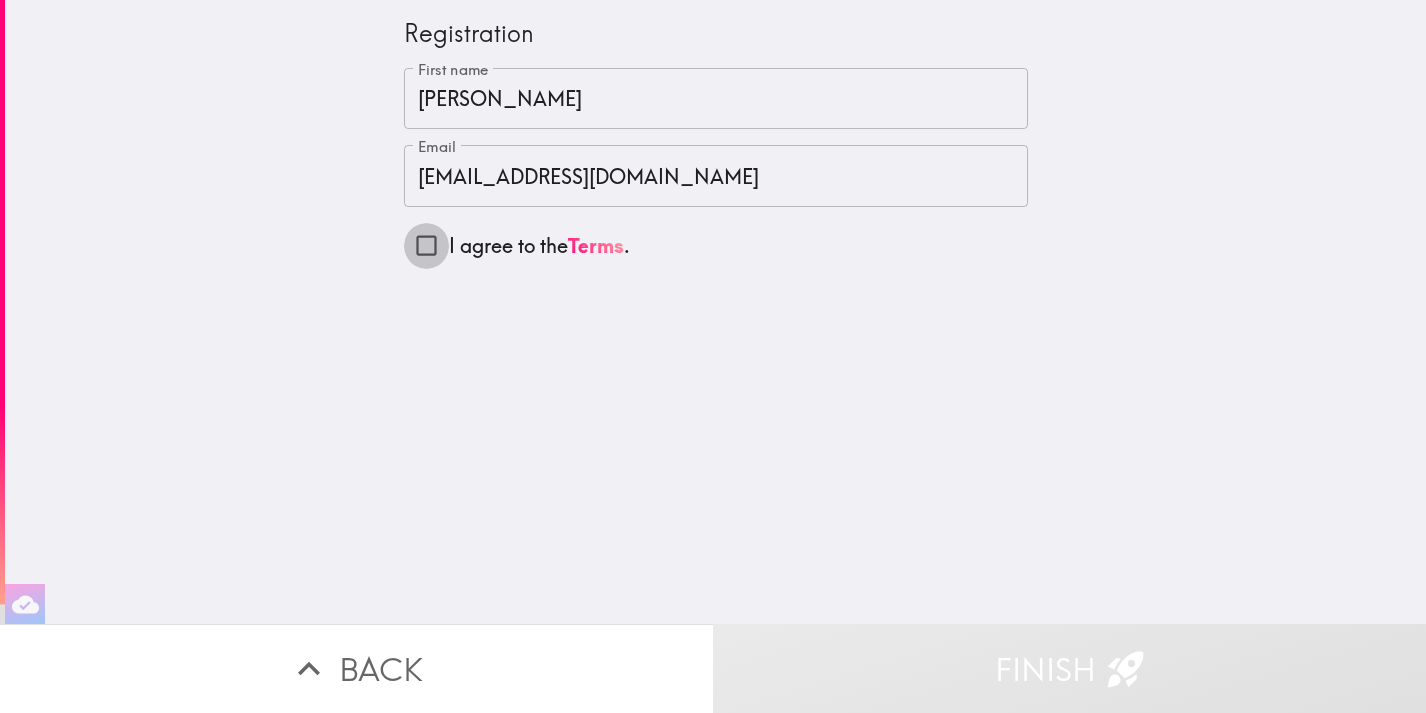 click on "I agree to the  Terms ." at bounding box center [426, 245] 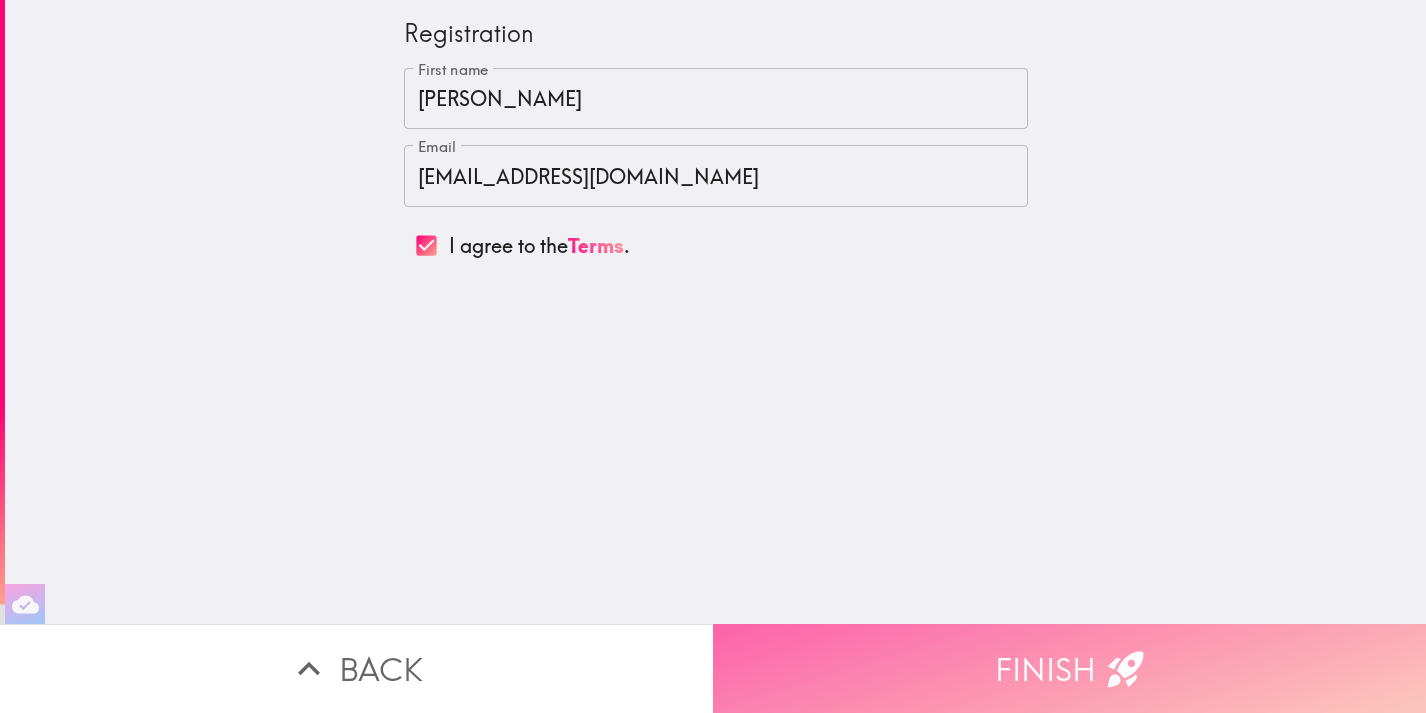 click on "Finish" at bounding box center (1069, 668) 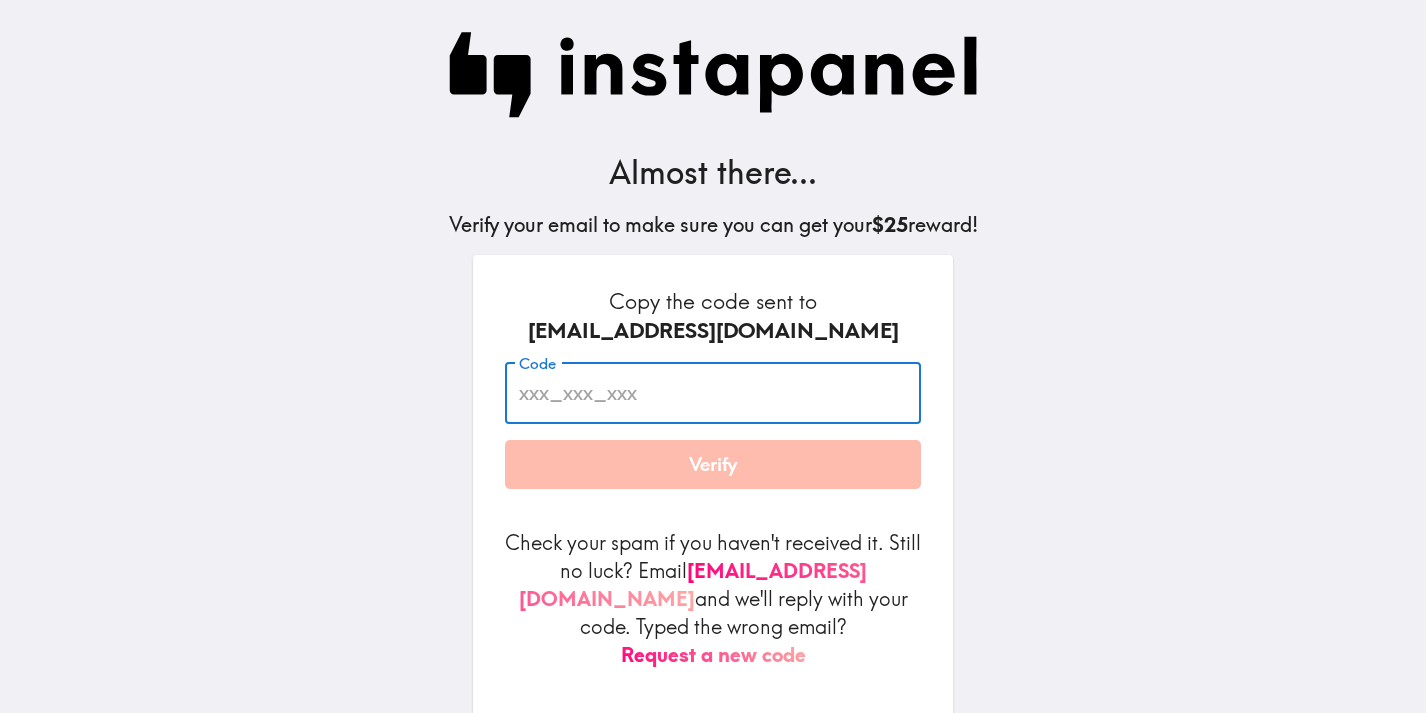 click on "Code" at bounding box center (713, 393) 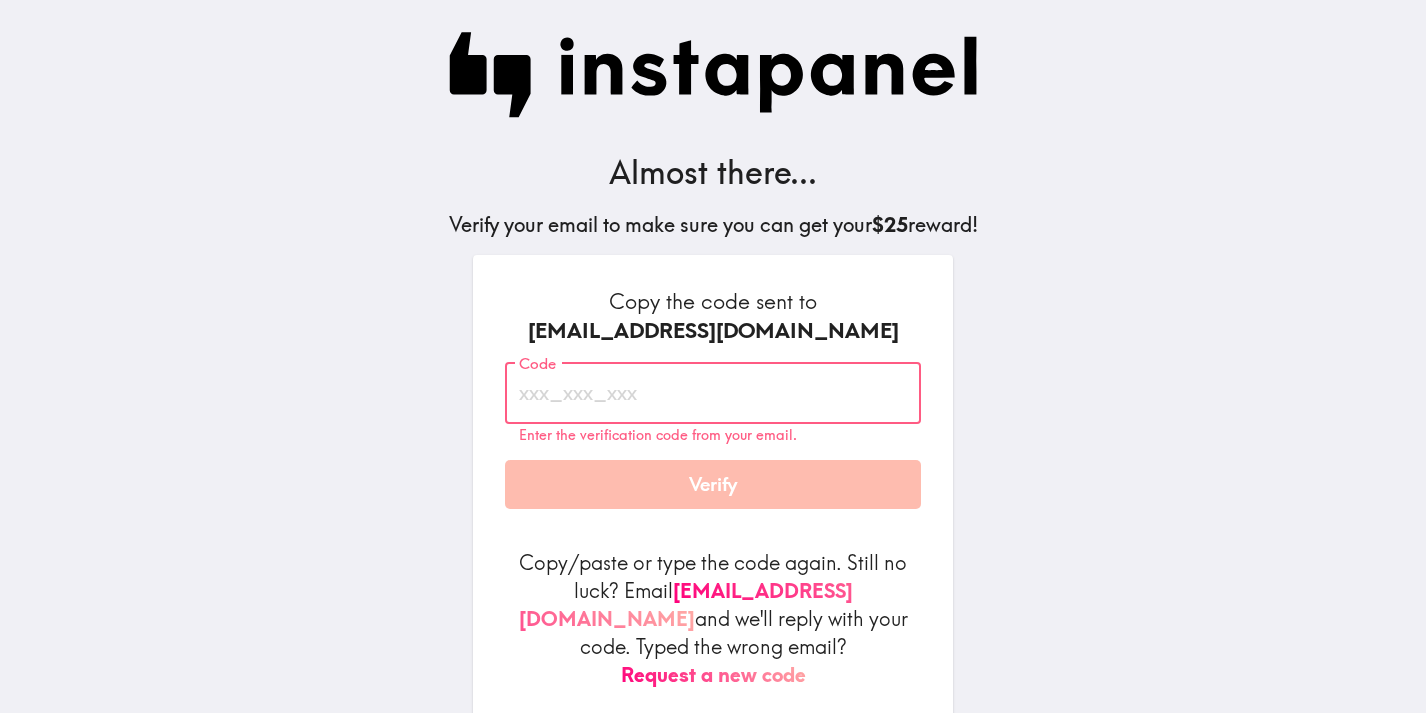 paste on "EBa_2AY_Lt2" 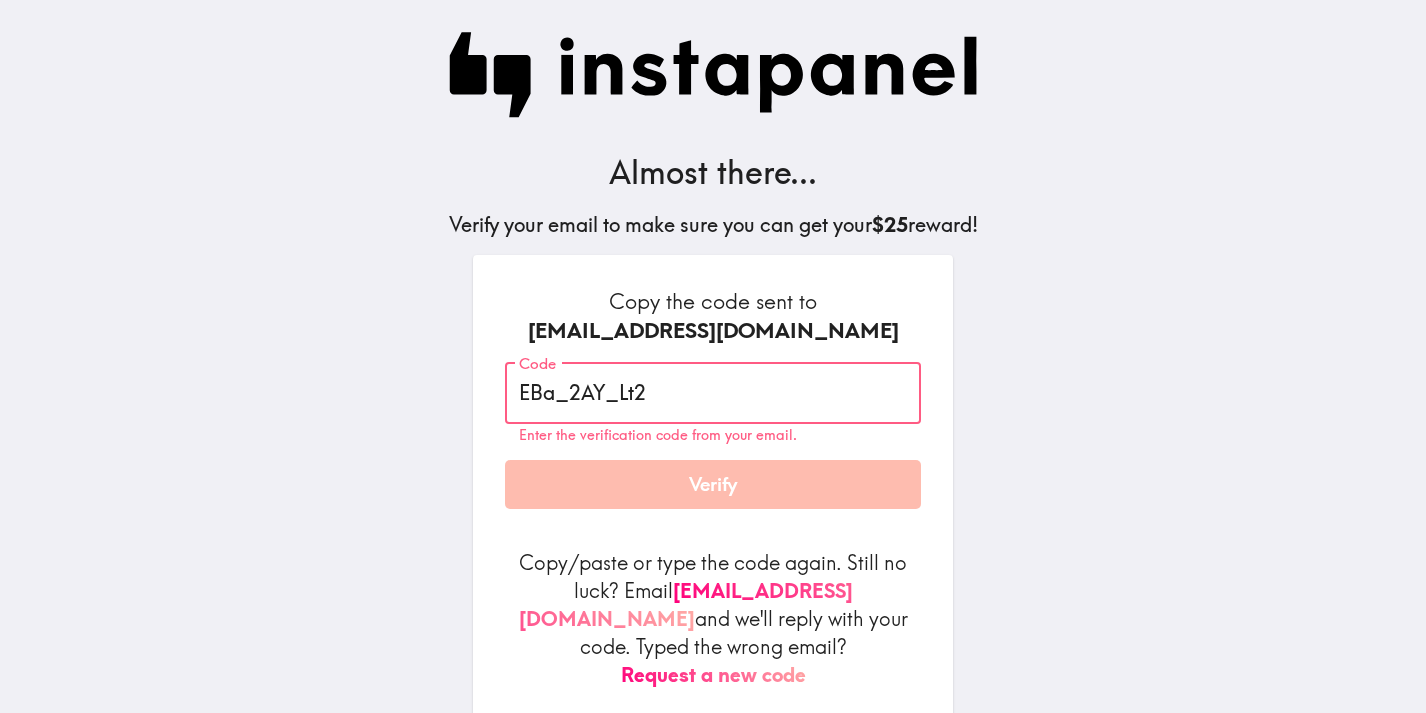 type on "EBa_2AY_Lt2" 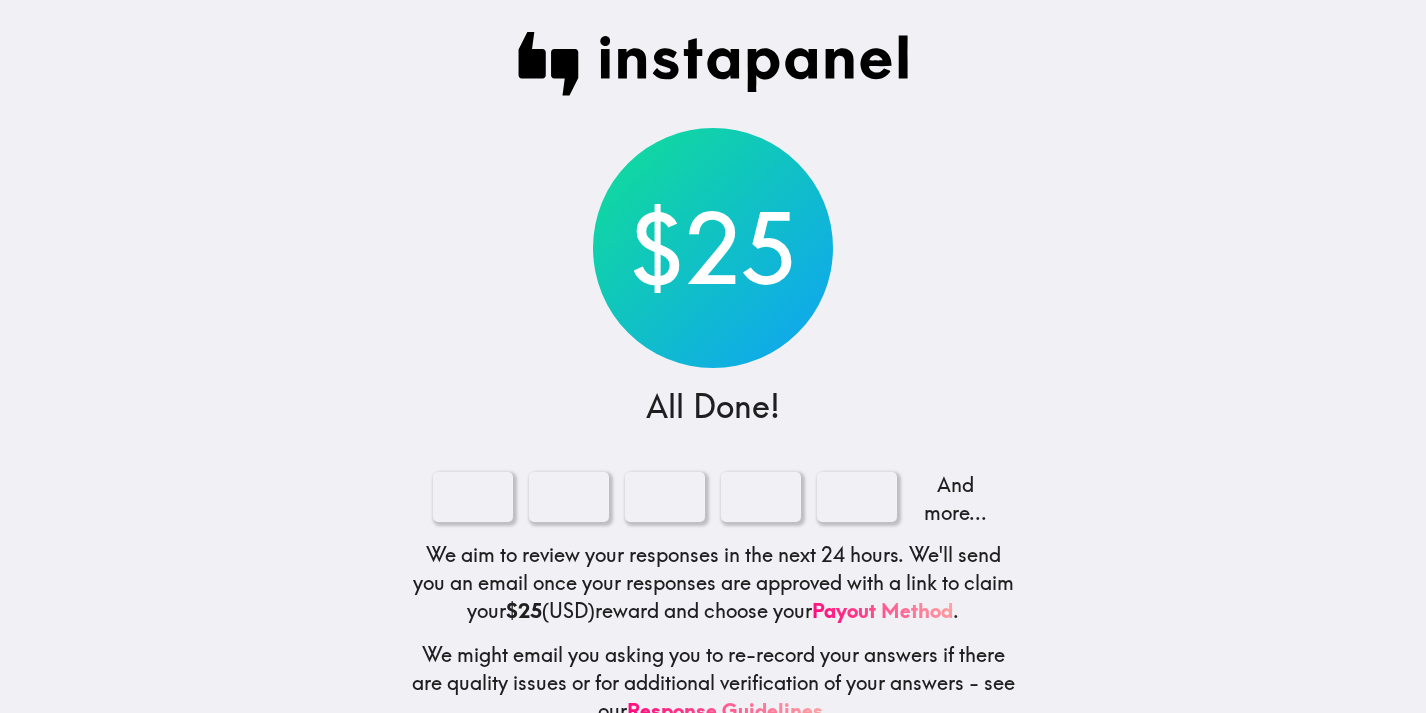 scroll, scrollTop: 43, scrollLeft: 0, axis: vertical 